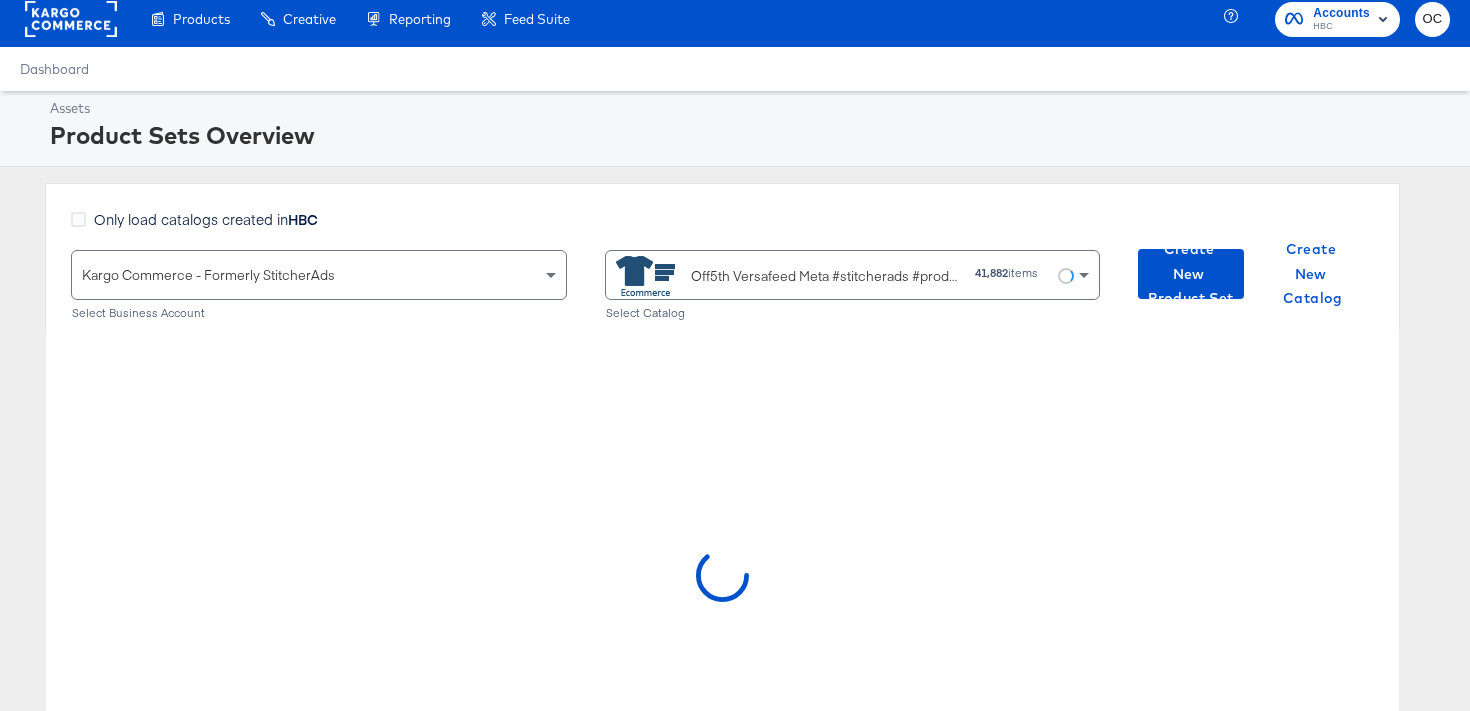 scroll, scrollTop: 0, scrollLeft: 0, axis: both 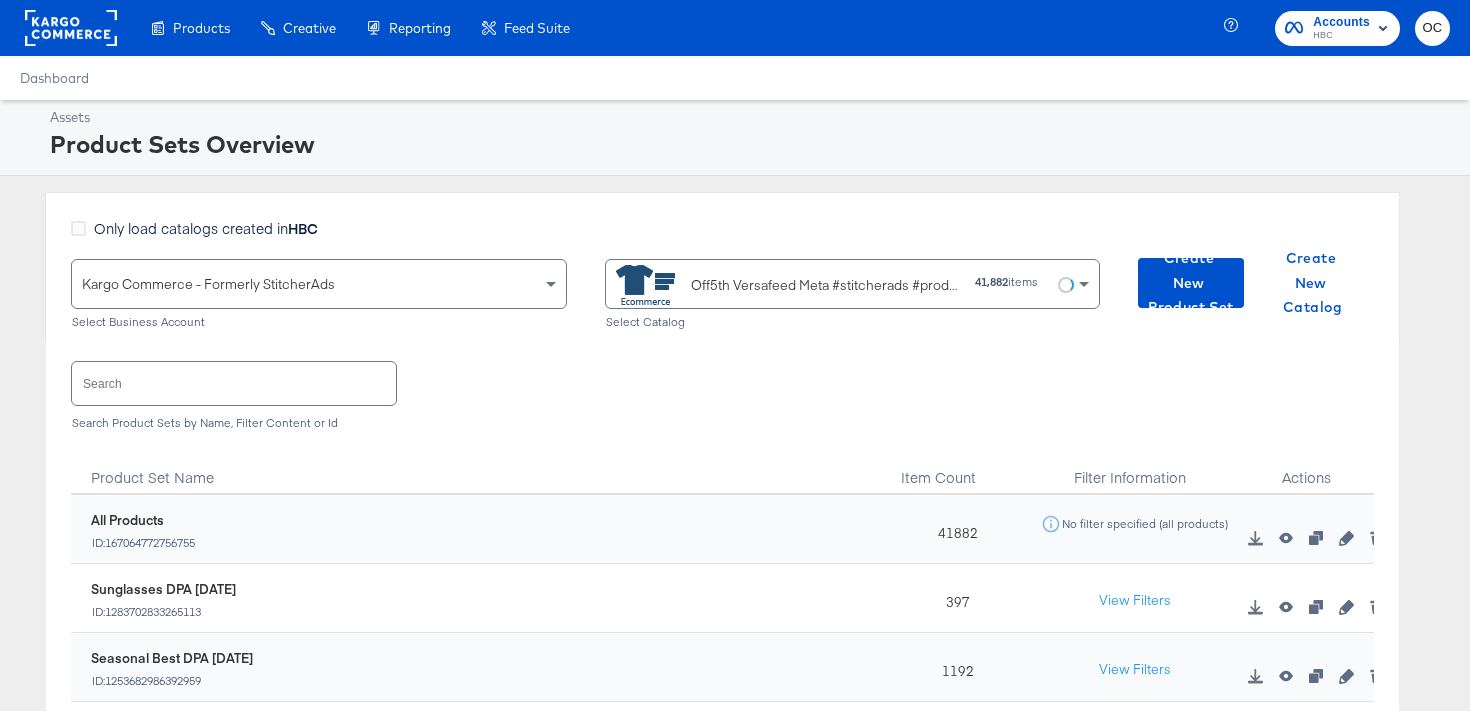 click 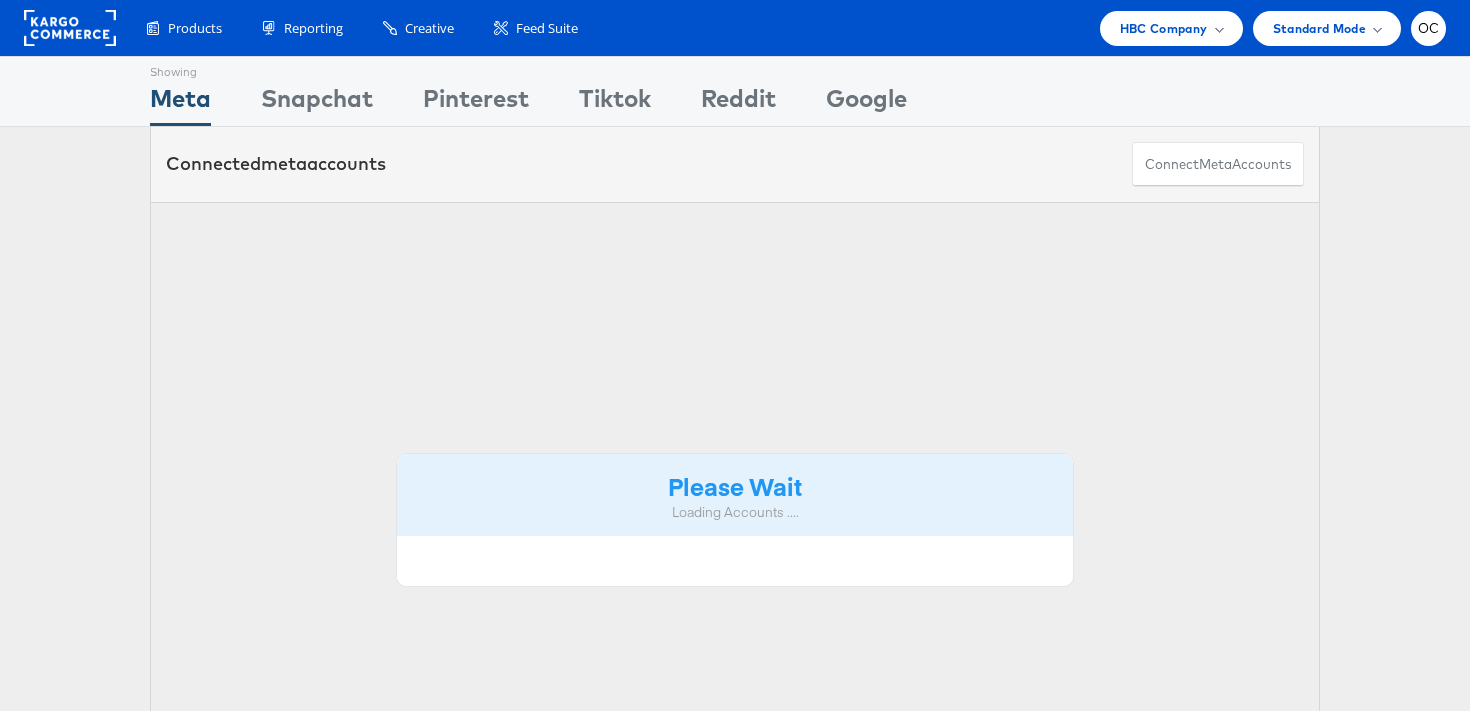 scroll, scrollTop: 0, scrollLeft: 0, axis: both 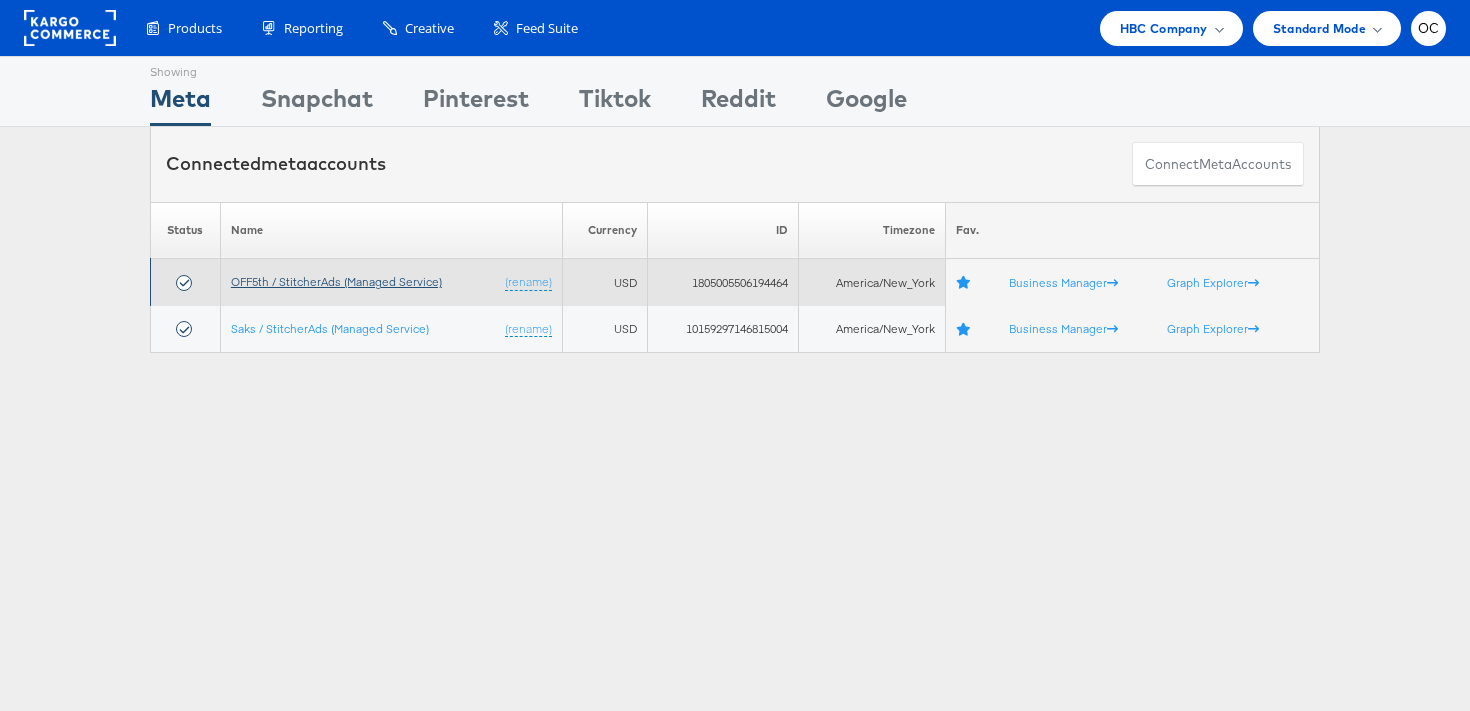 click on "OFF5th / StitcherAds (Managed Service)" at bounding box center [336, 281] 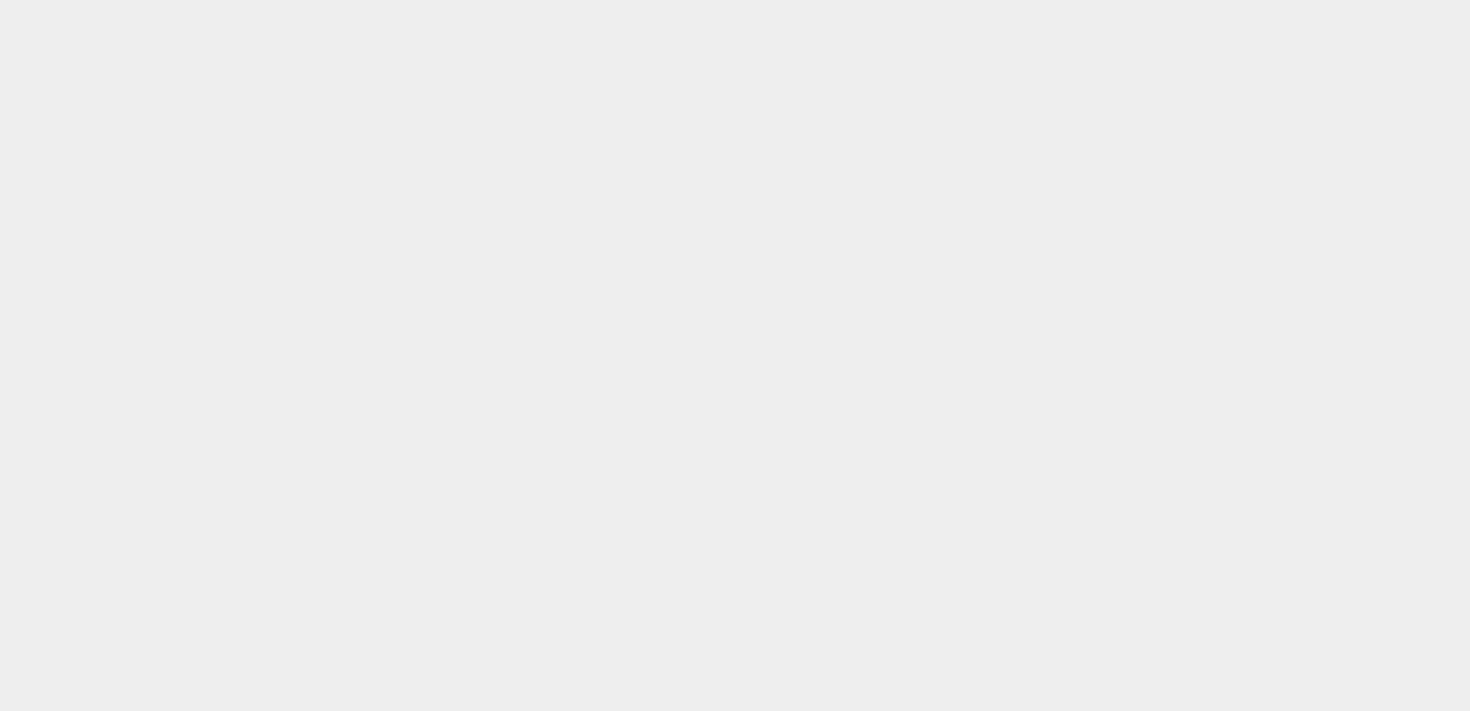 scroll, scrollTop: 0, scrollLeft: 0, axis: both 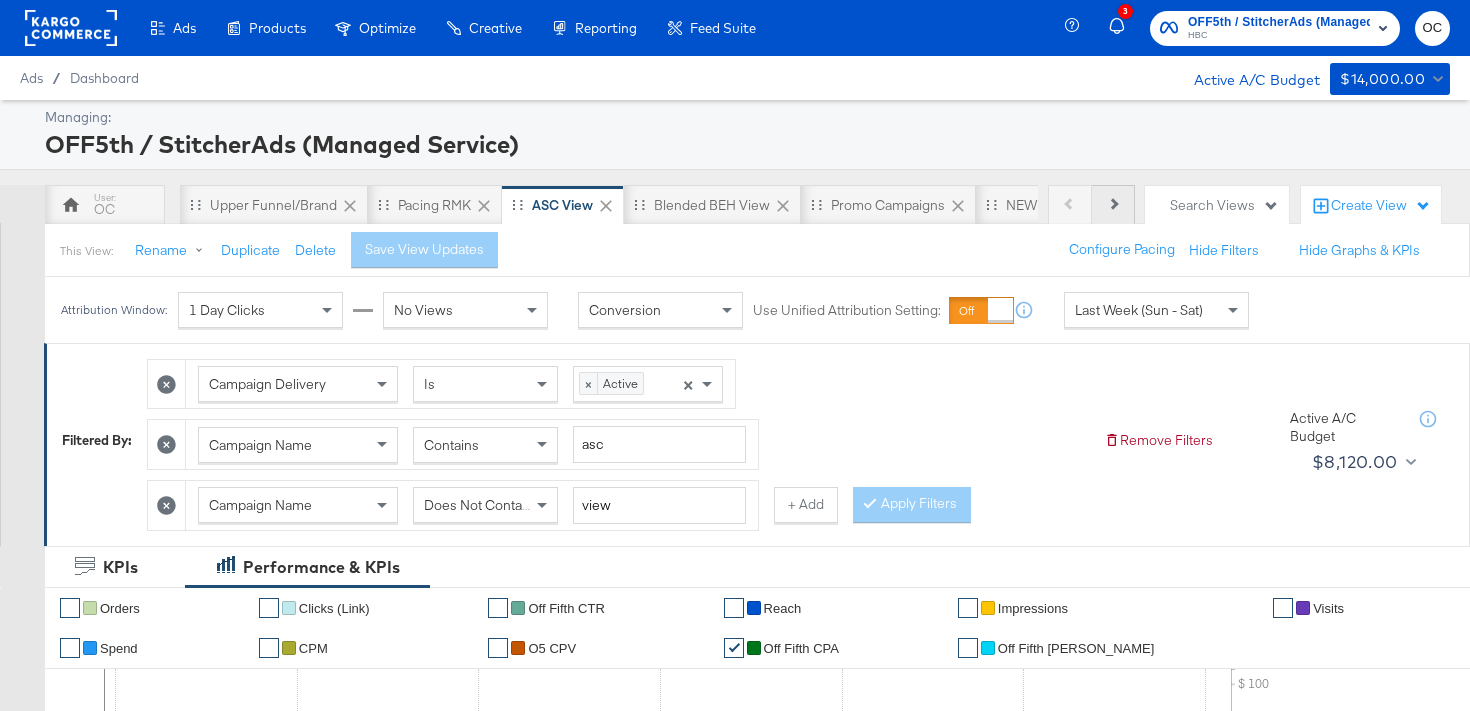 click at bounding box center (1112, 203) 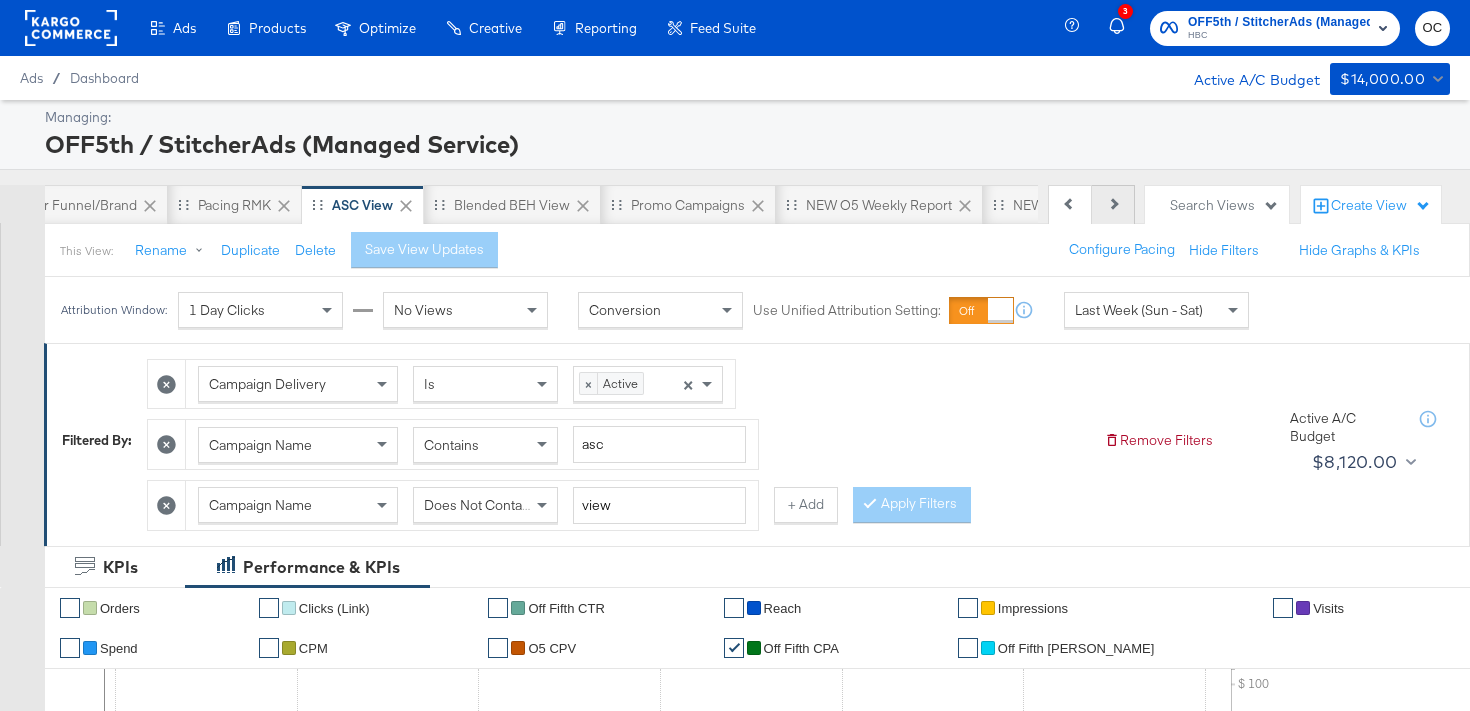 click on "Next" at bounding box center (1113, 205) 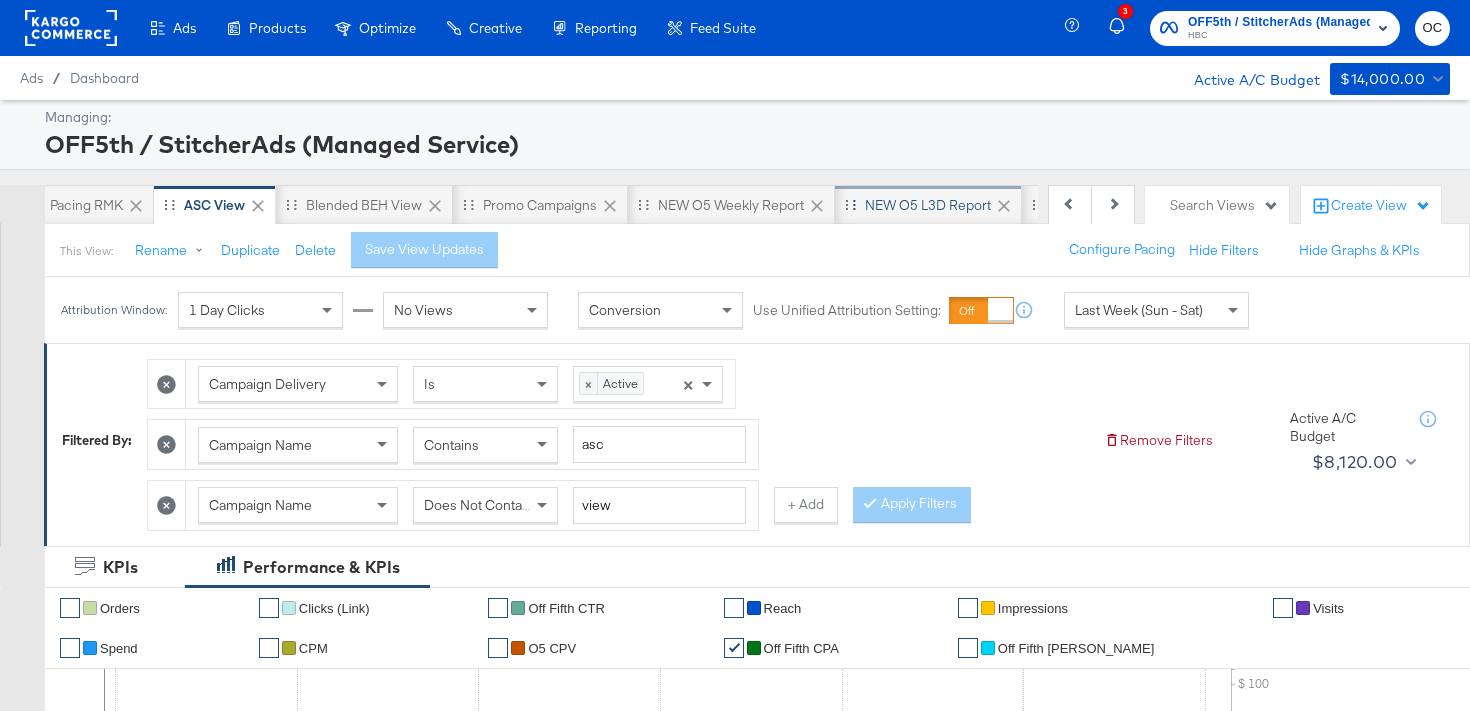 scroll, scrollTop: 0, scrollLeft: 400, axis: horizontal 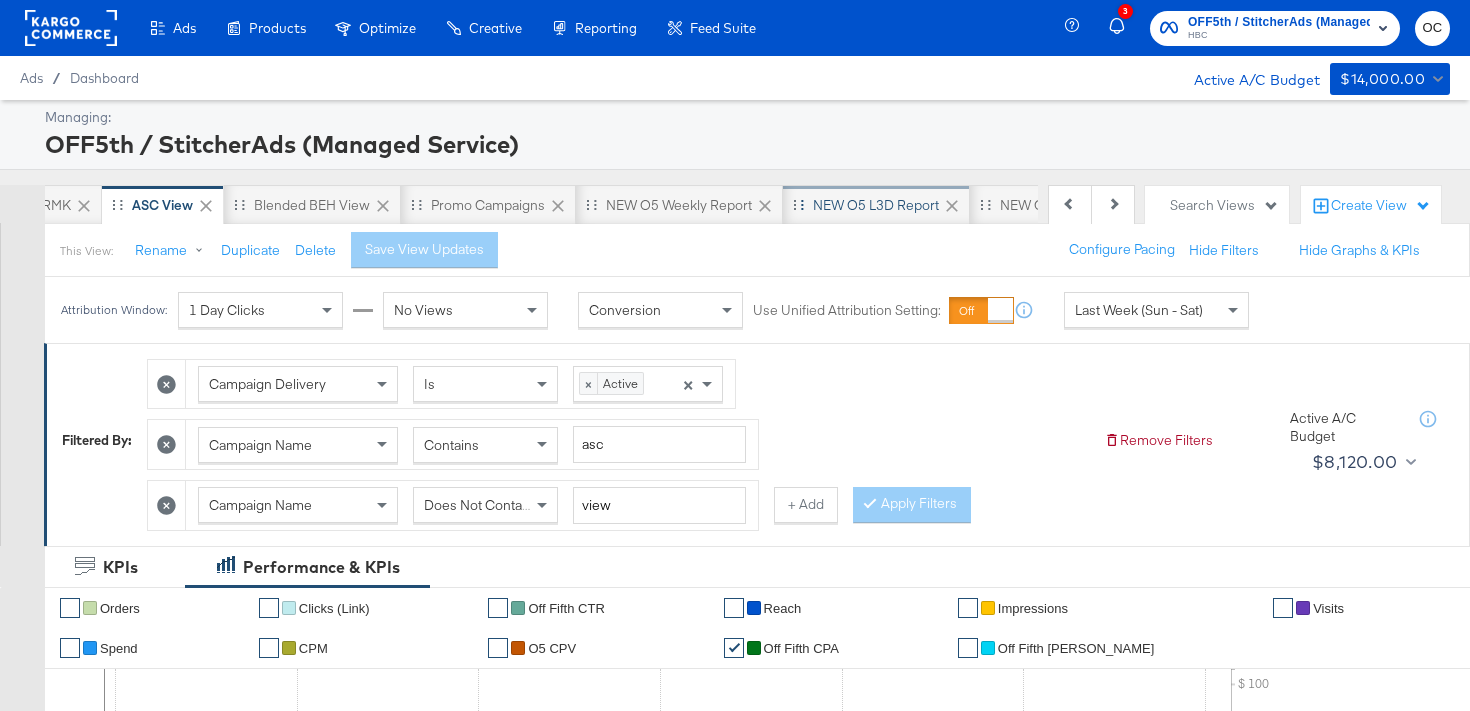 click on "NEW O5 L3D Report" at bounding box center [876, 205] 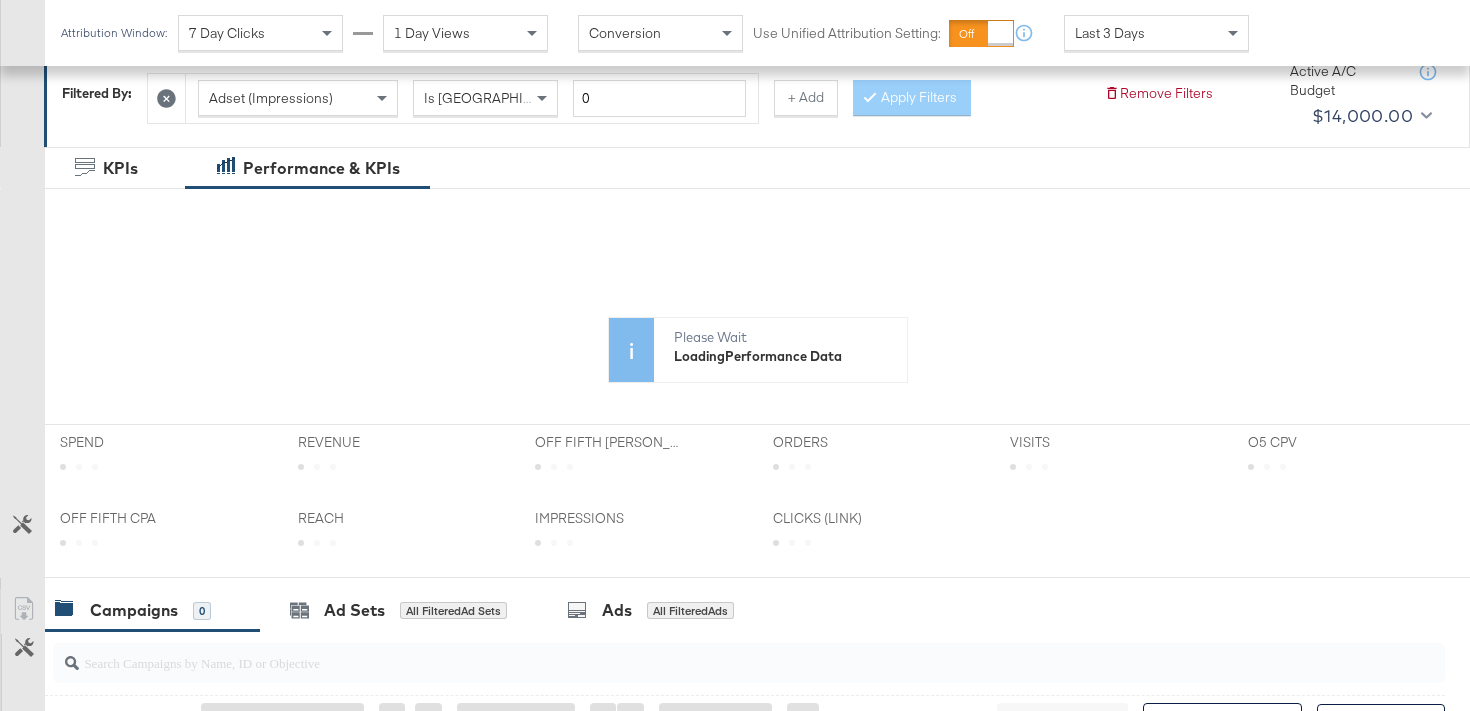 scroll, scrollTop: 300, scrollLeft: 0, axis: vertical 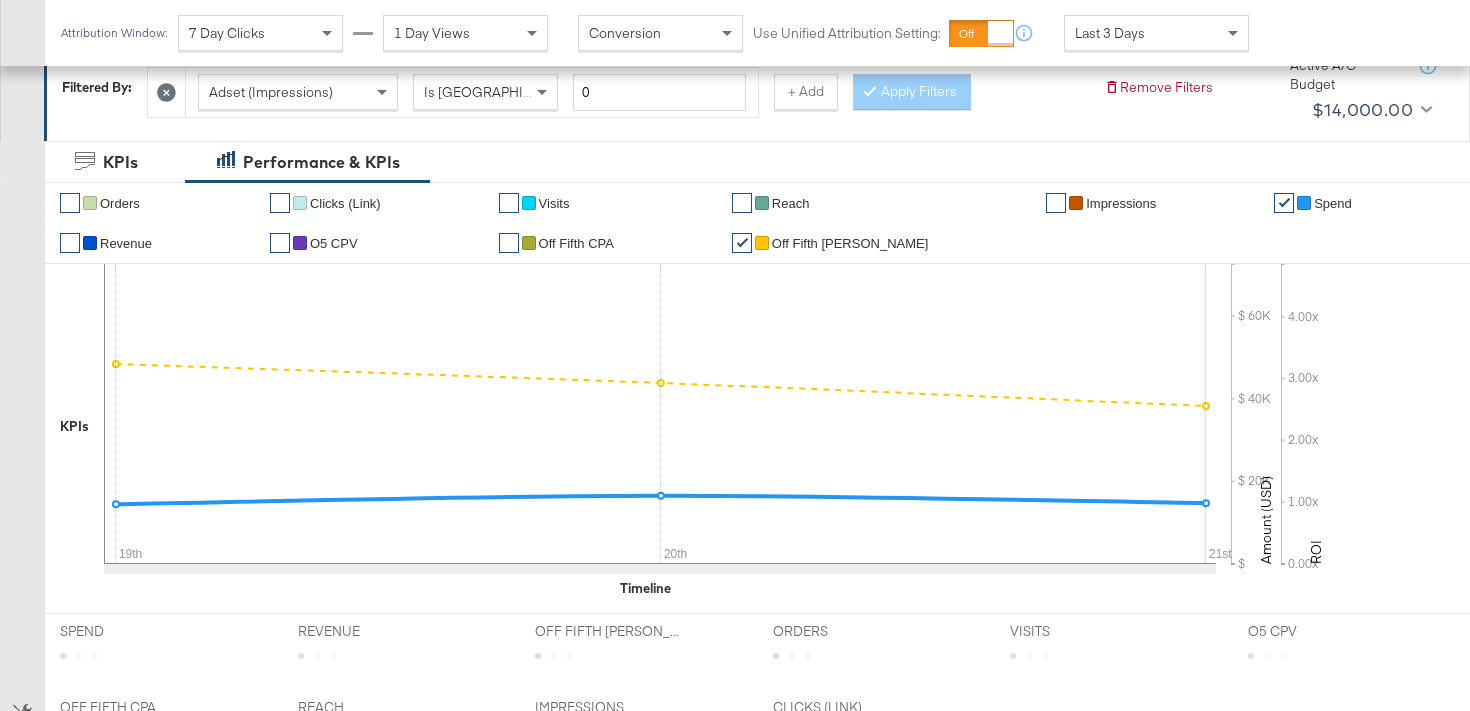 click on "19th 20th 21st" at bounding box center [660, 429] 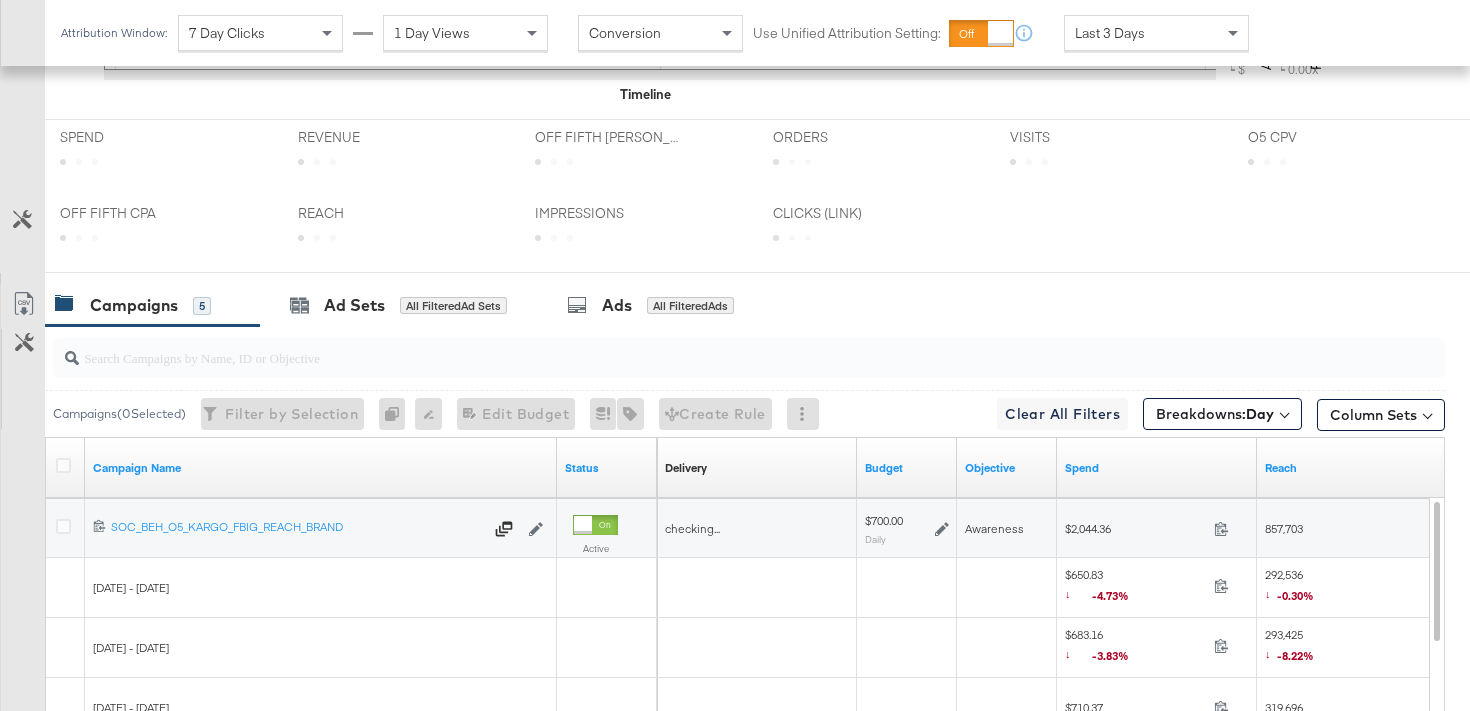 scroll, scrollTop: 849, scrollLeft: 0, axis: vertical 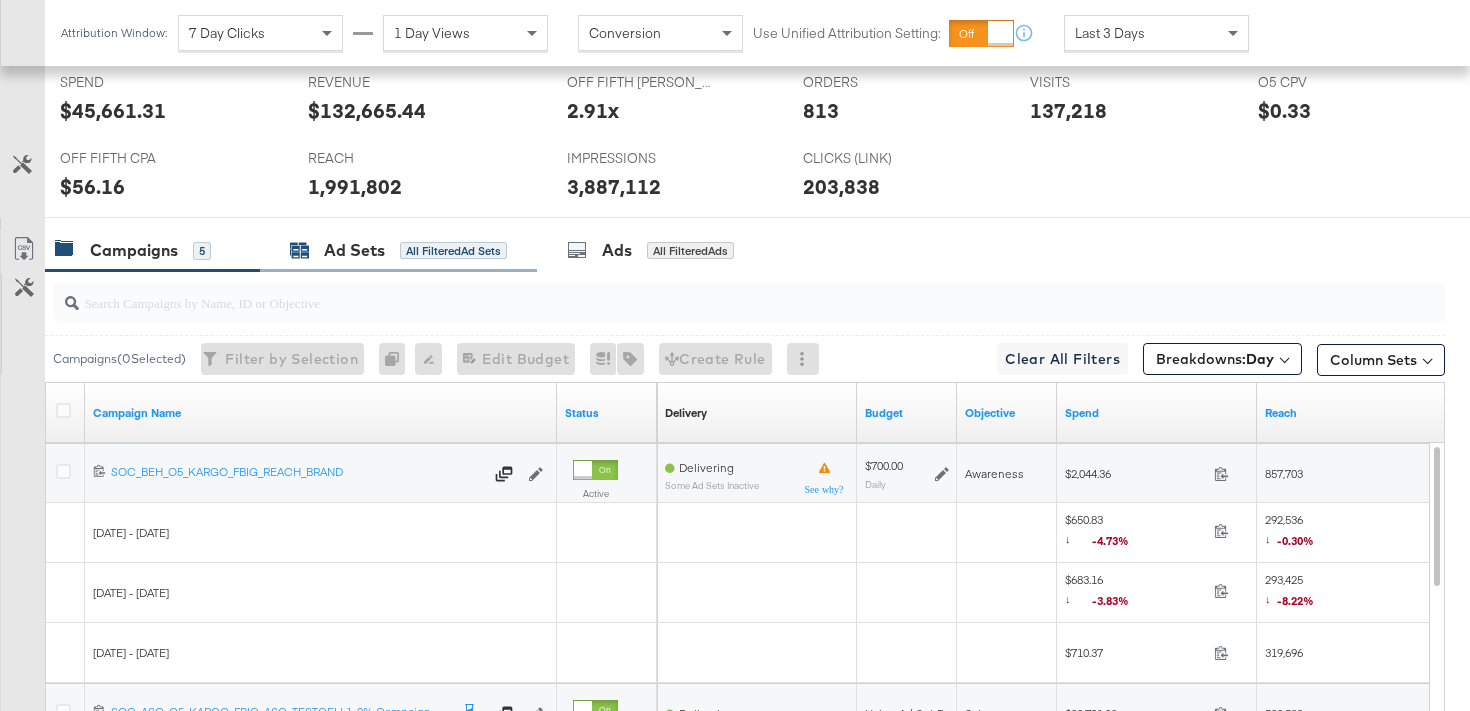 click on "All Filtered  Ad Sets" at bounding box center [453, 251] 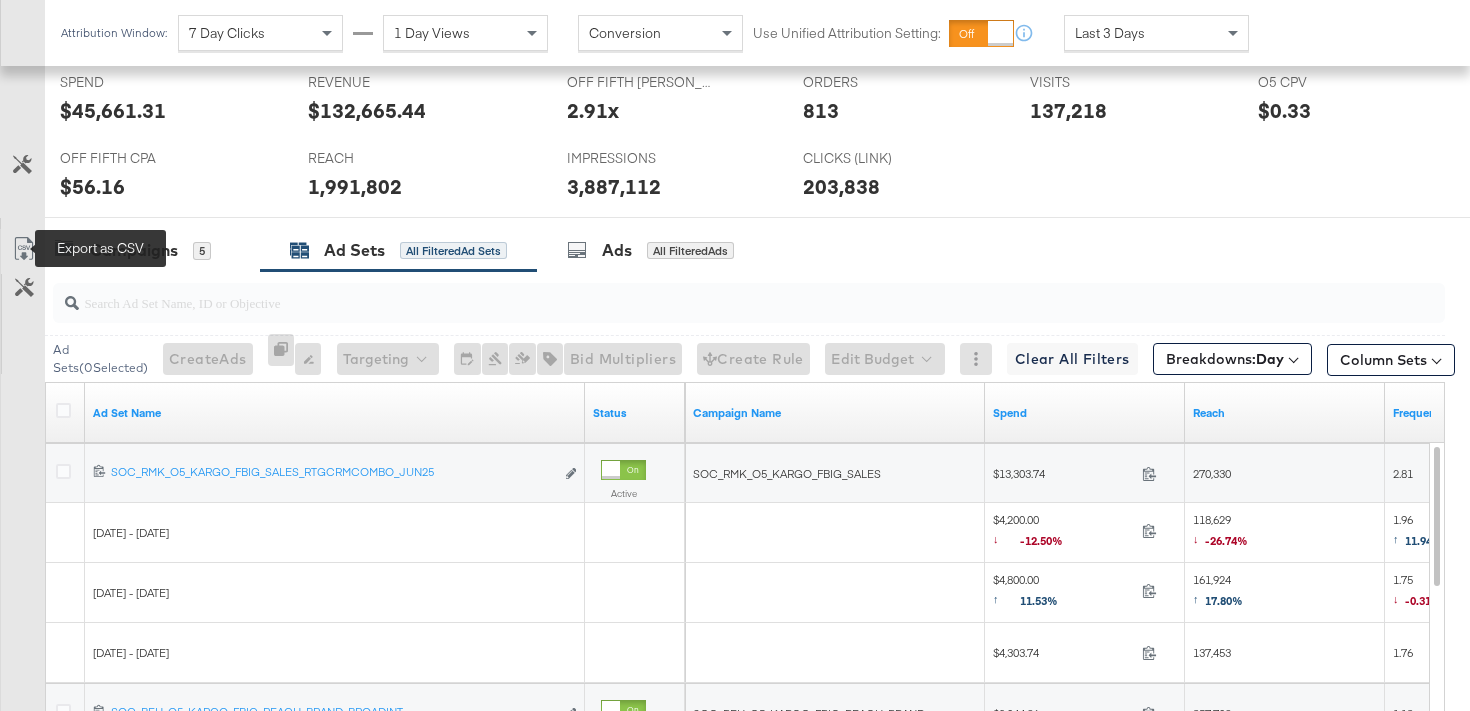 click 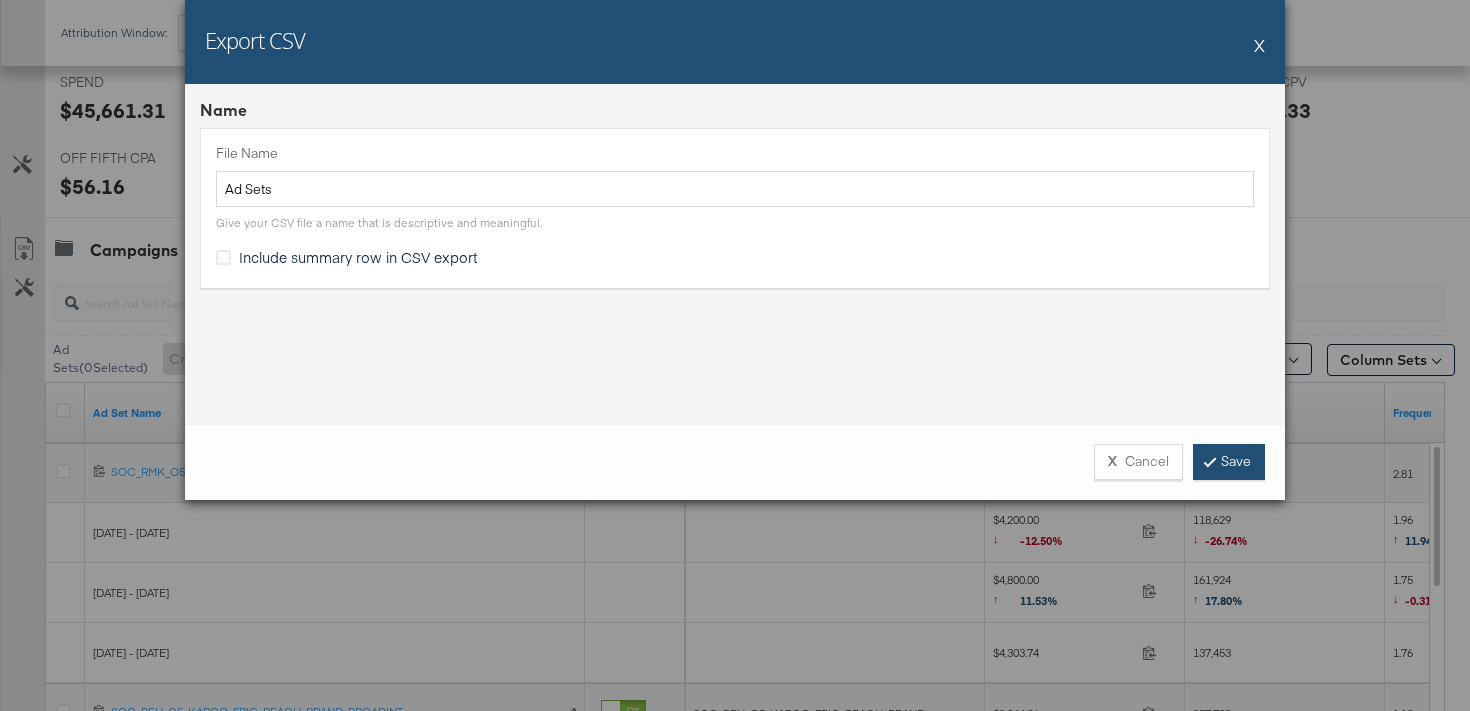 click on "Save" at bounding box center [1229, 462] 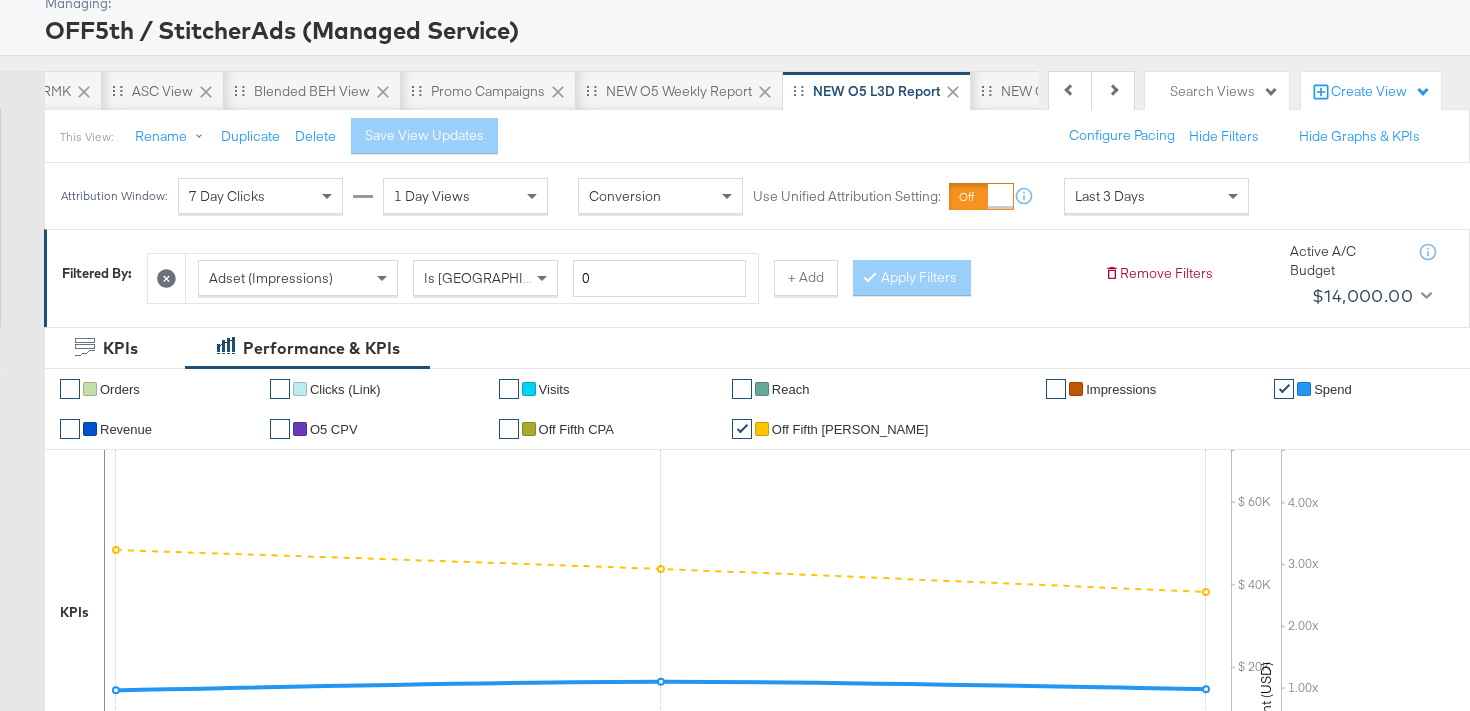 scroll, scrollTop: 0, scrollLeft: 0, axis: both 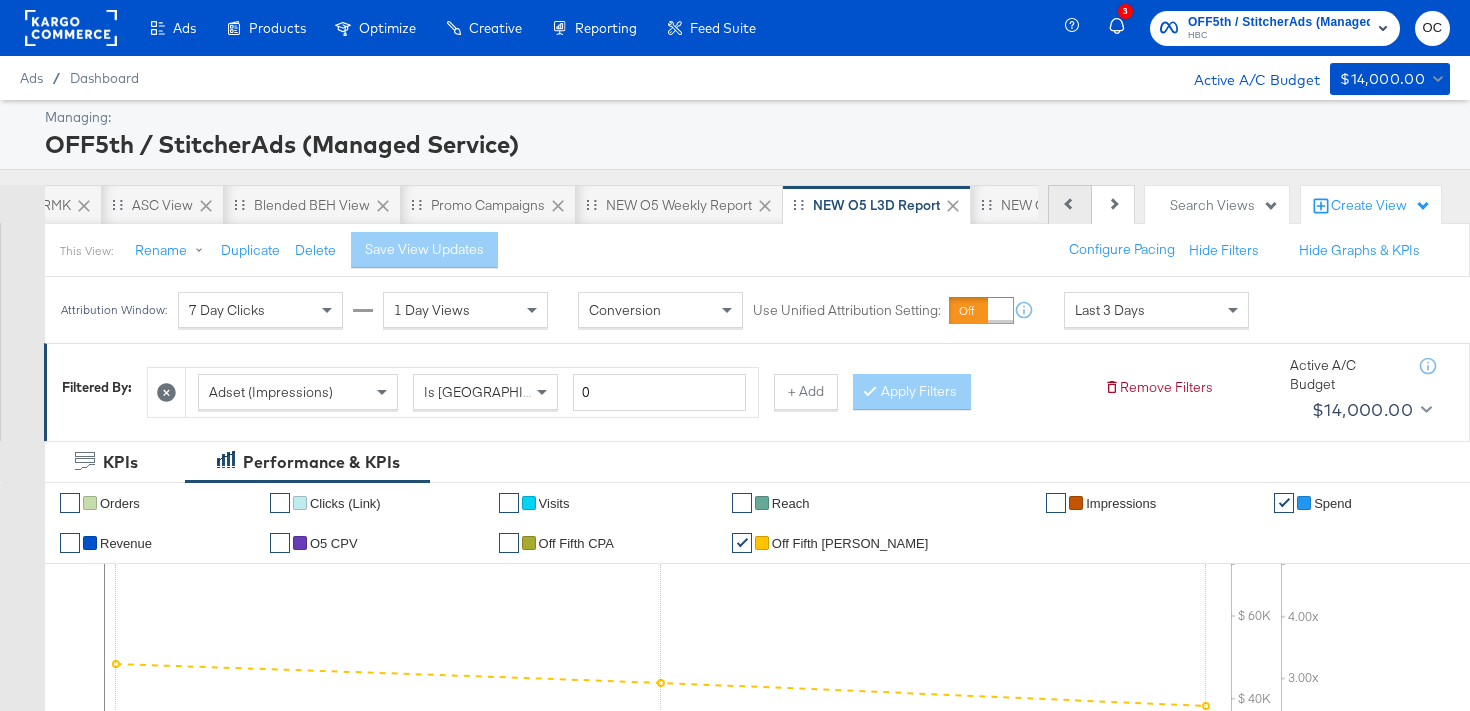 click on "Previous" at bounding box center [1070, 205] 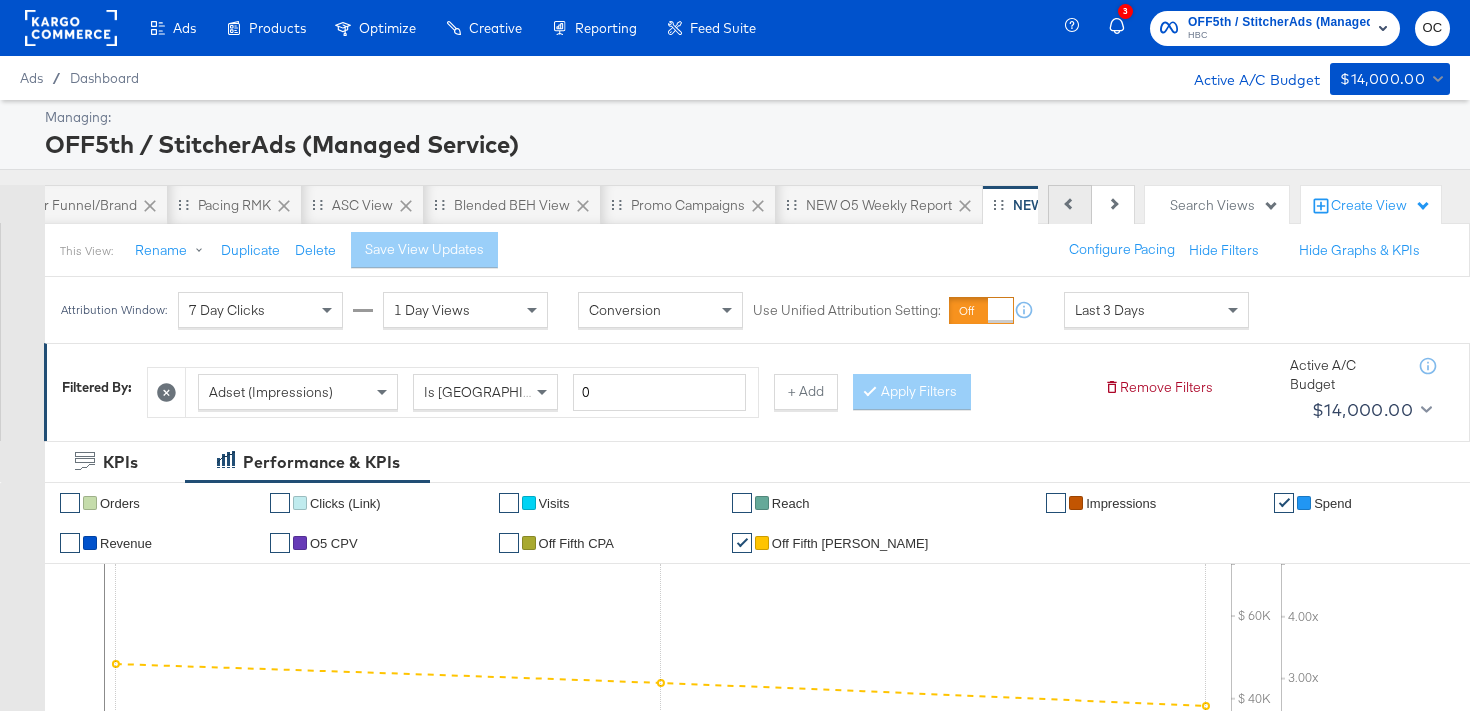 click on "Previous" at bounding box center (1070, 205) 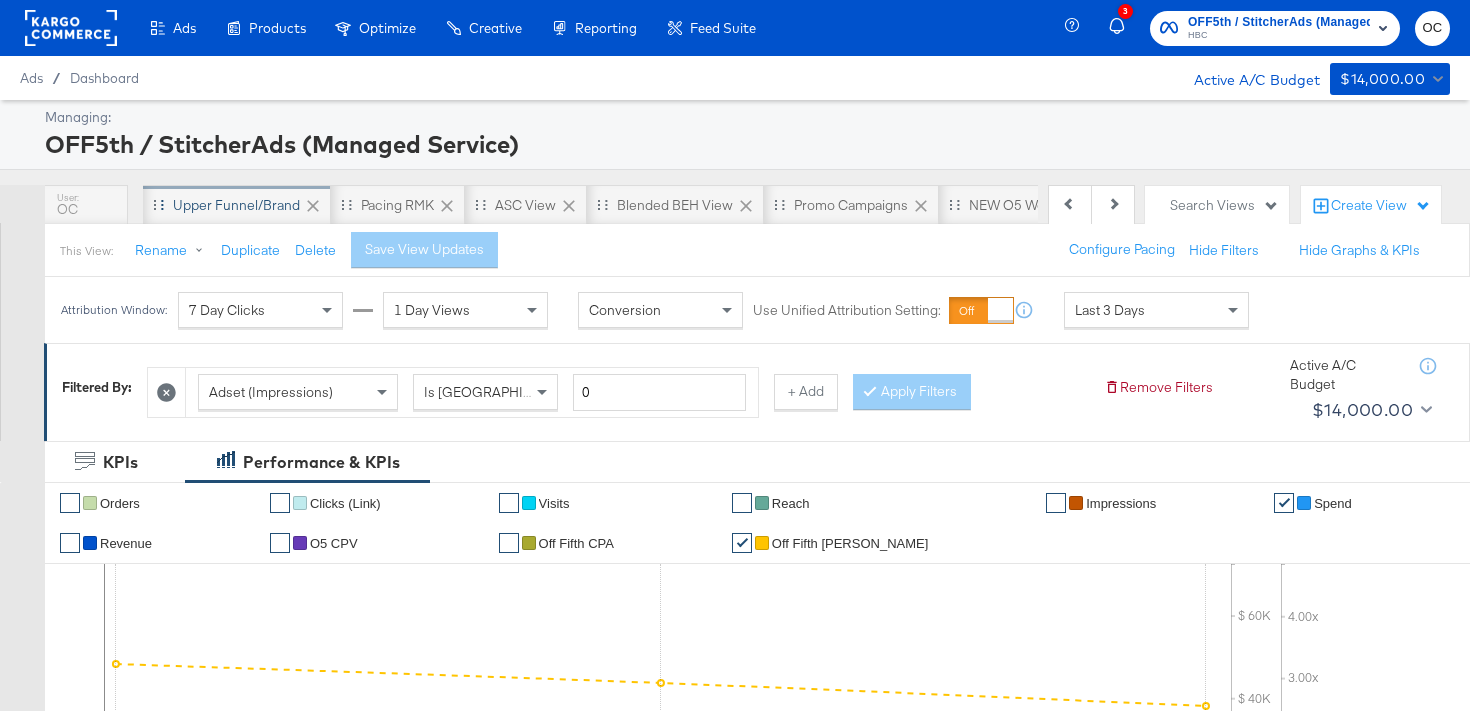 scroll, scrollTop: 0, scrollLeft: 0, axis: both 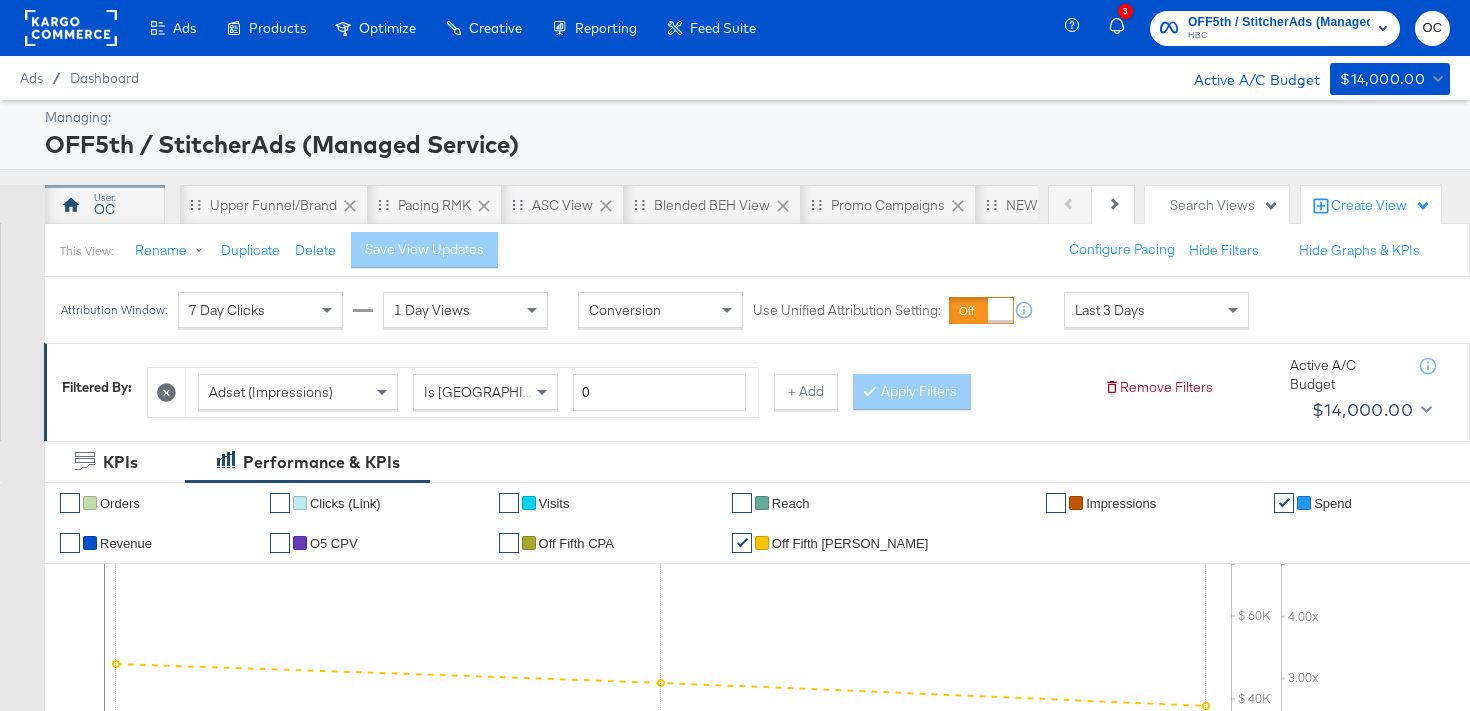 click on "OC" at bounding box center (104, 209) 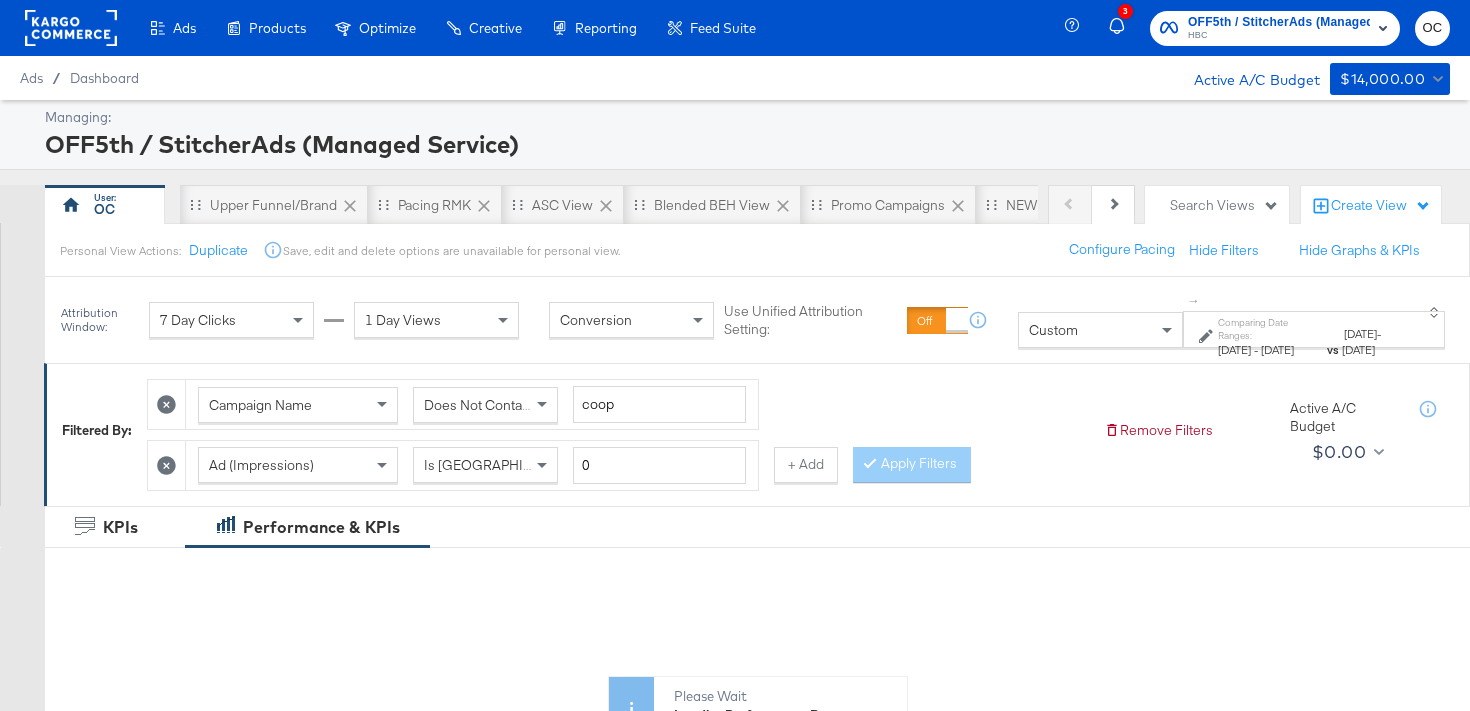 click on "Custom" at bounding box center (1053, 330) 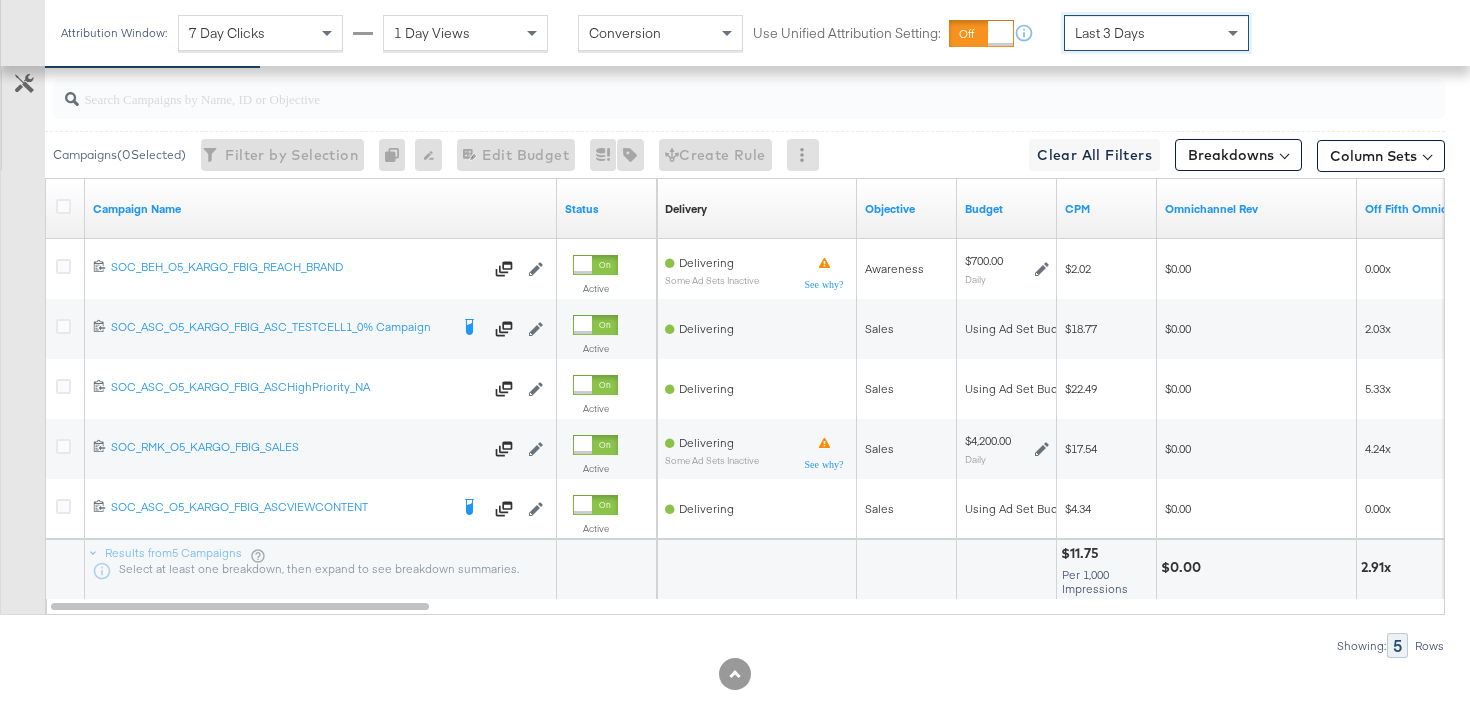 scroll, scrollTop: 1133, scrollLeft: 0, axis: vertical 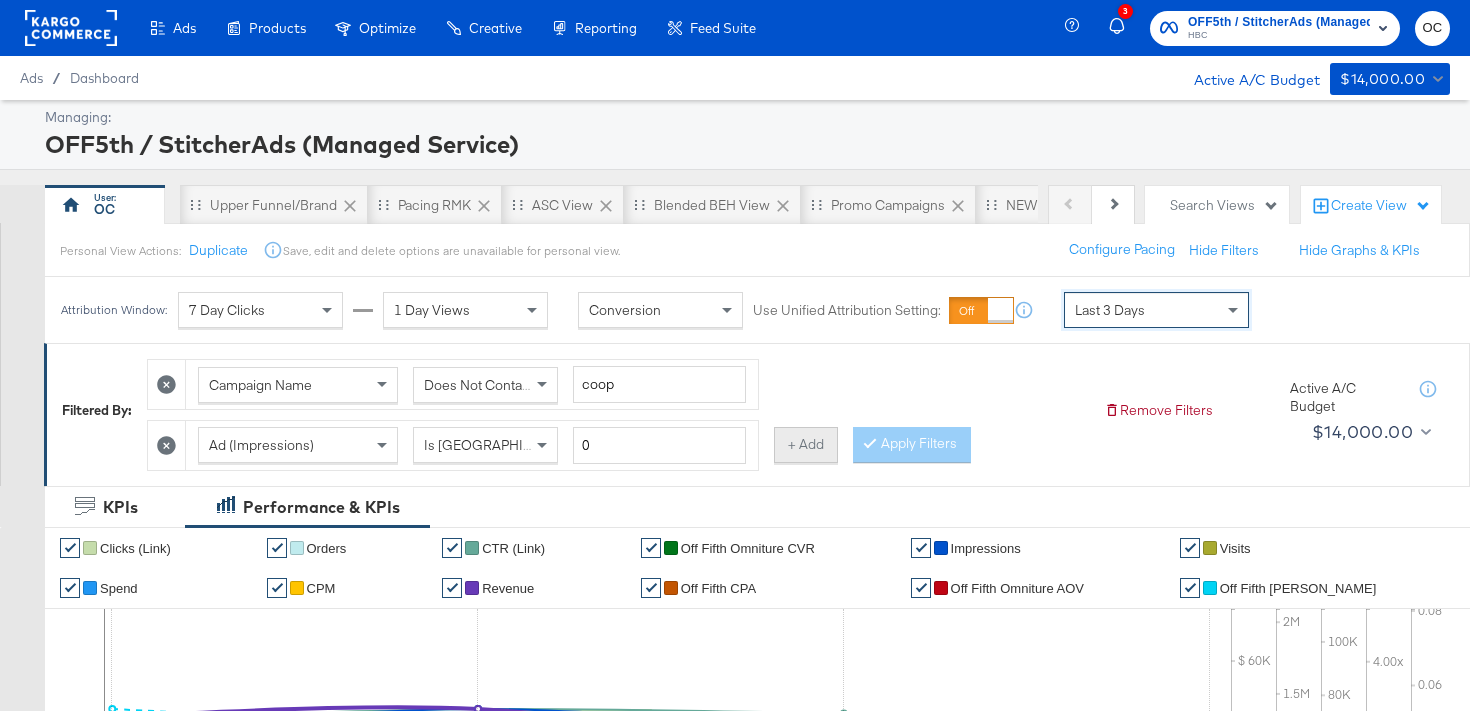 click on "+ Add" at bounding box center [806, 445] 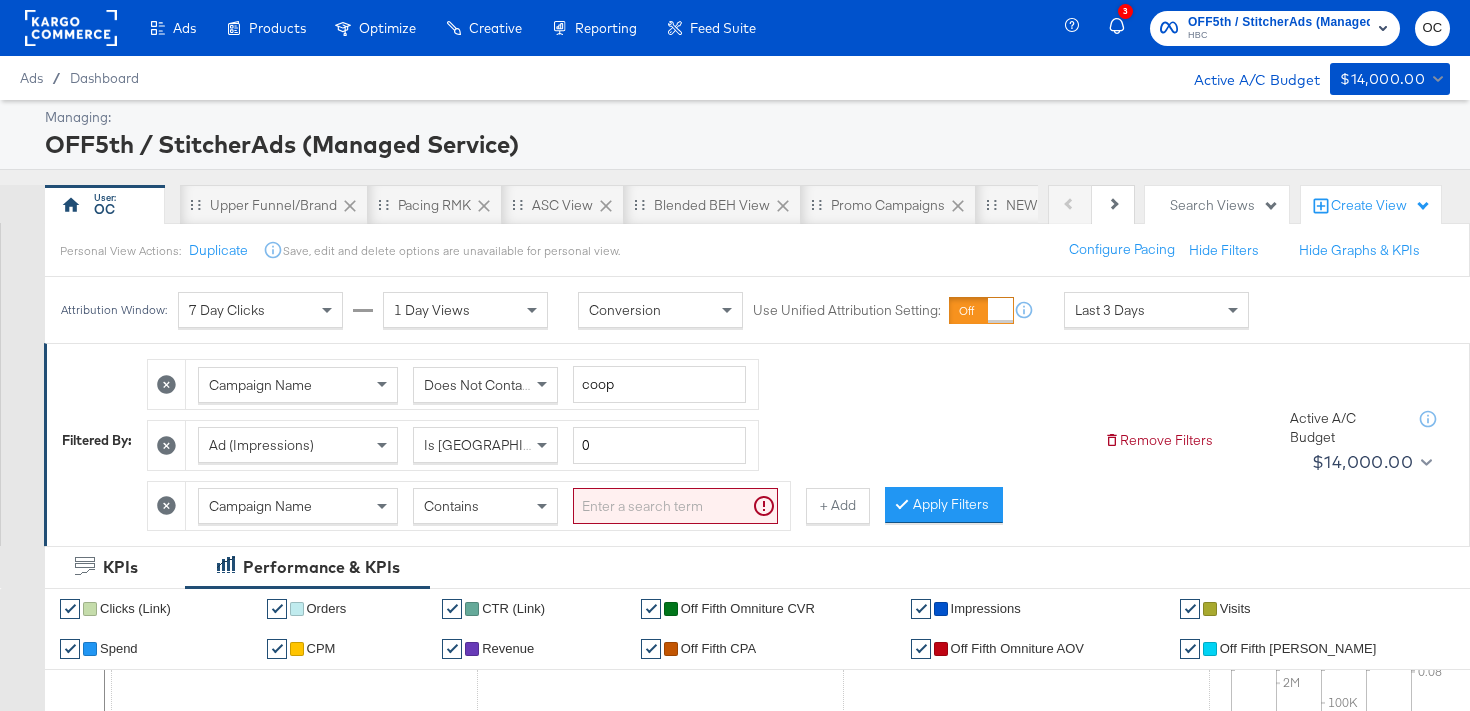 click on "Contains" at bounding box center (485, 506) 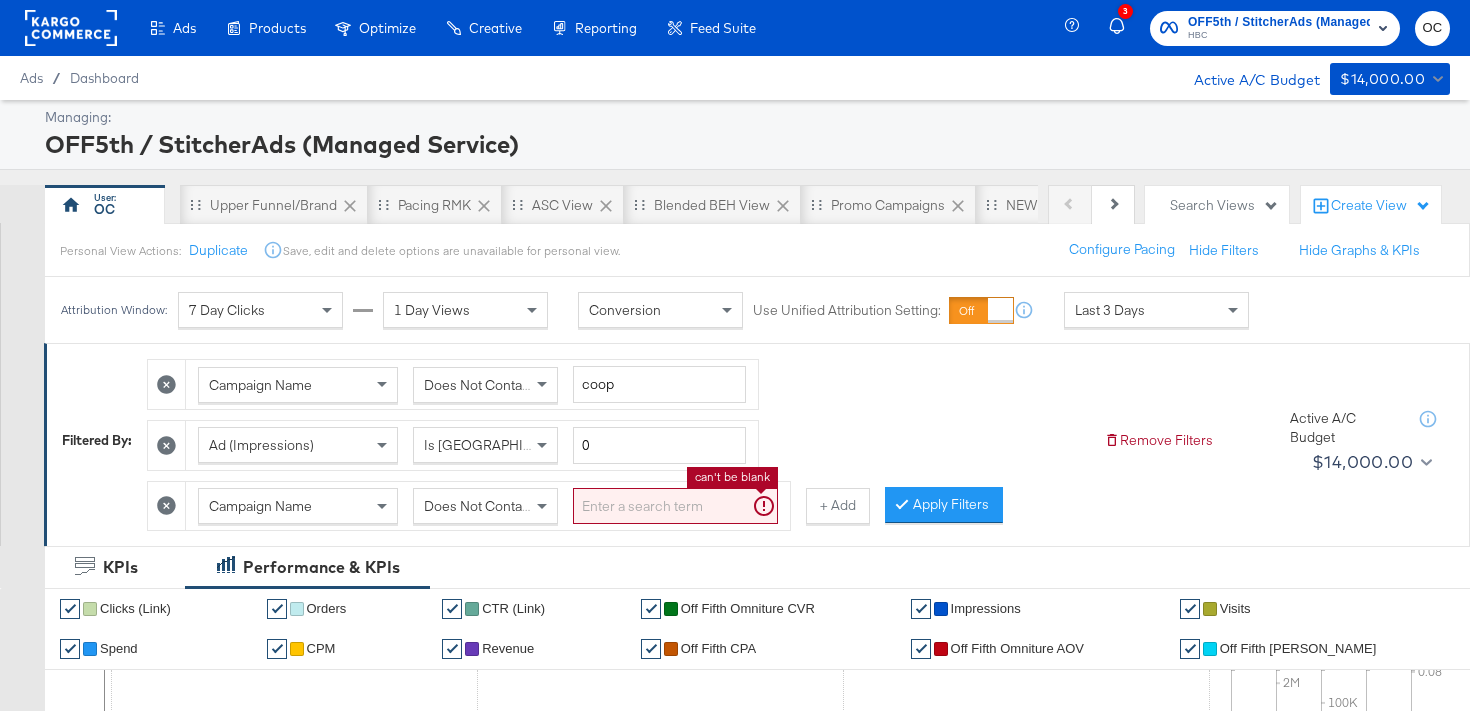click at bounding box center (675, 506) 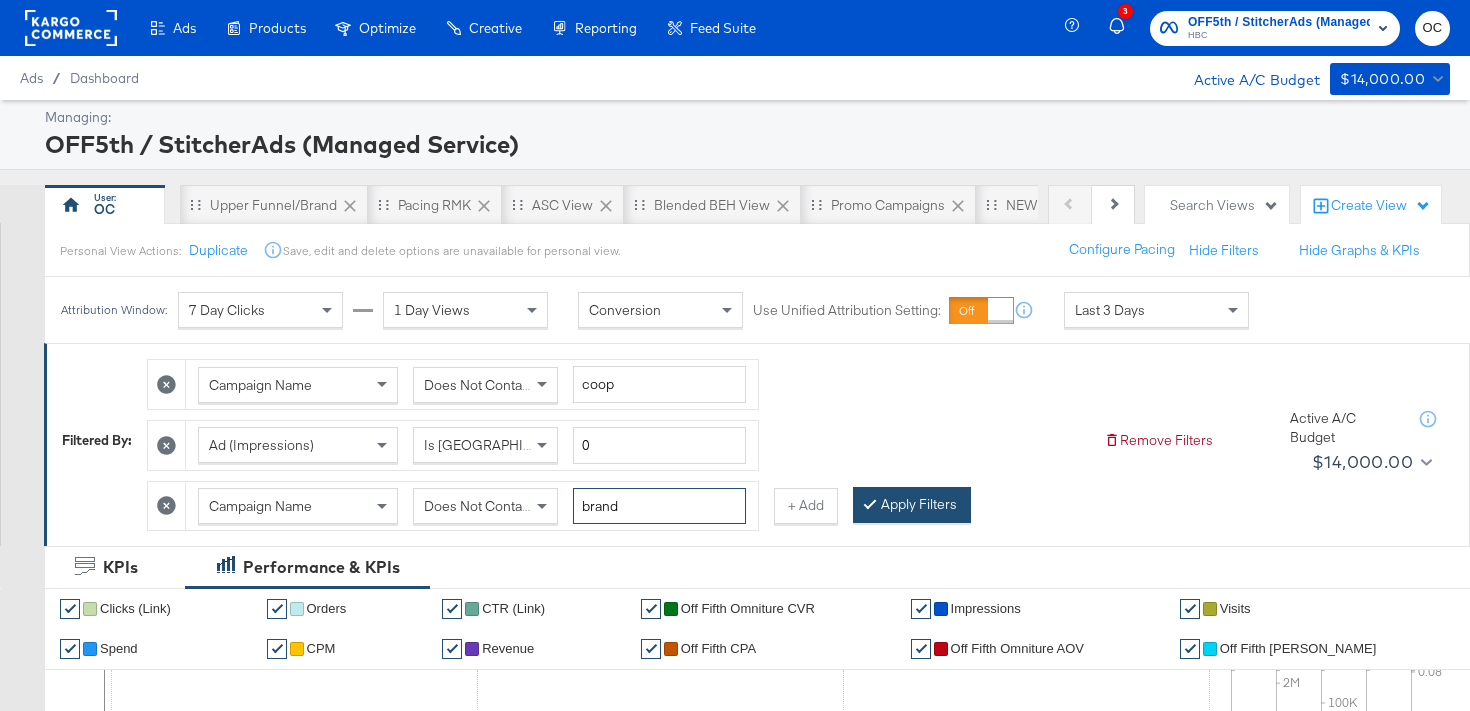 type on "brand" 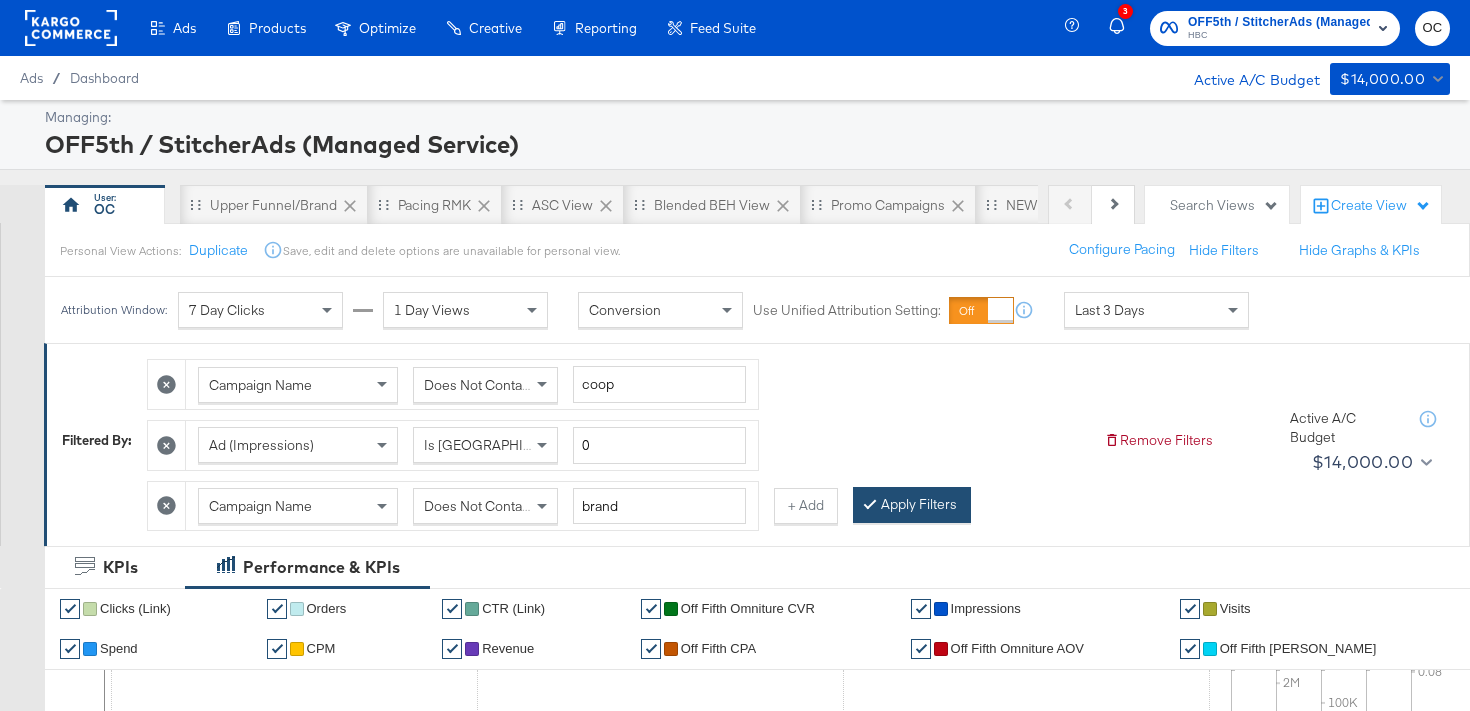 click on "Apply Filters" at bounding box center [912, 505] 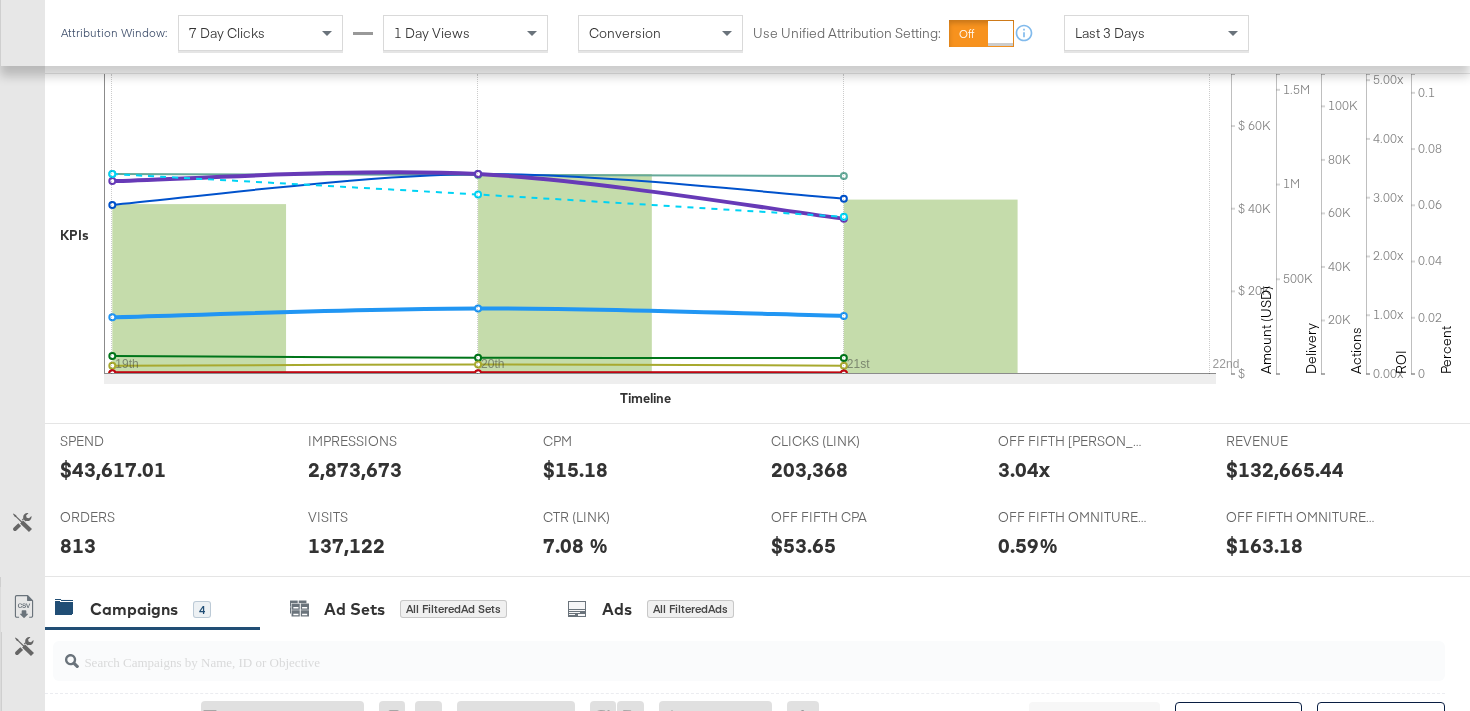 scroll, scrollTop: 214, scrollLeft: 0, axis: vertical 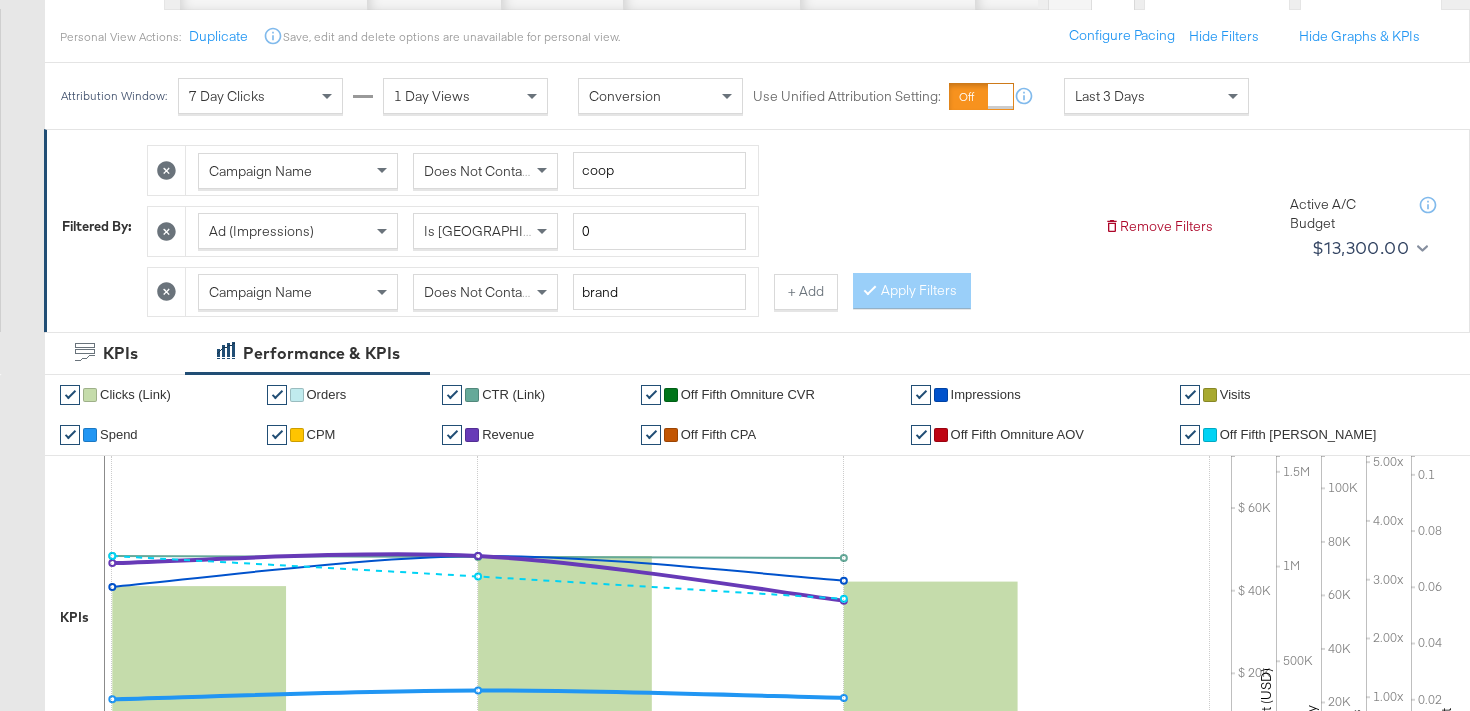 click 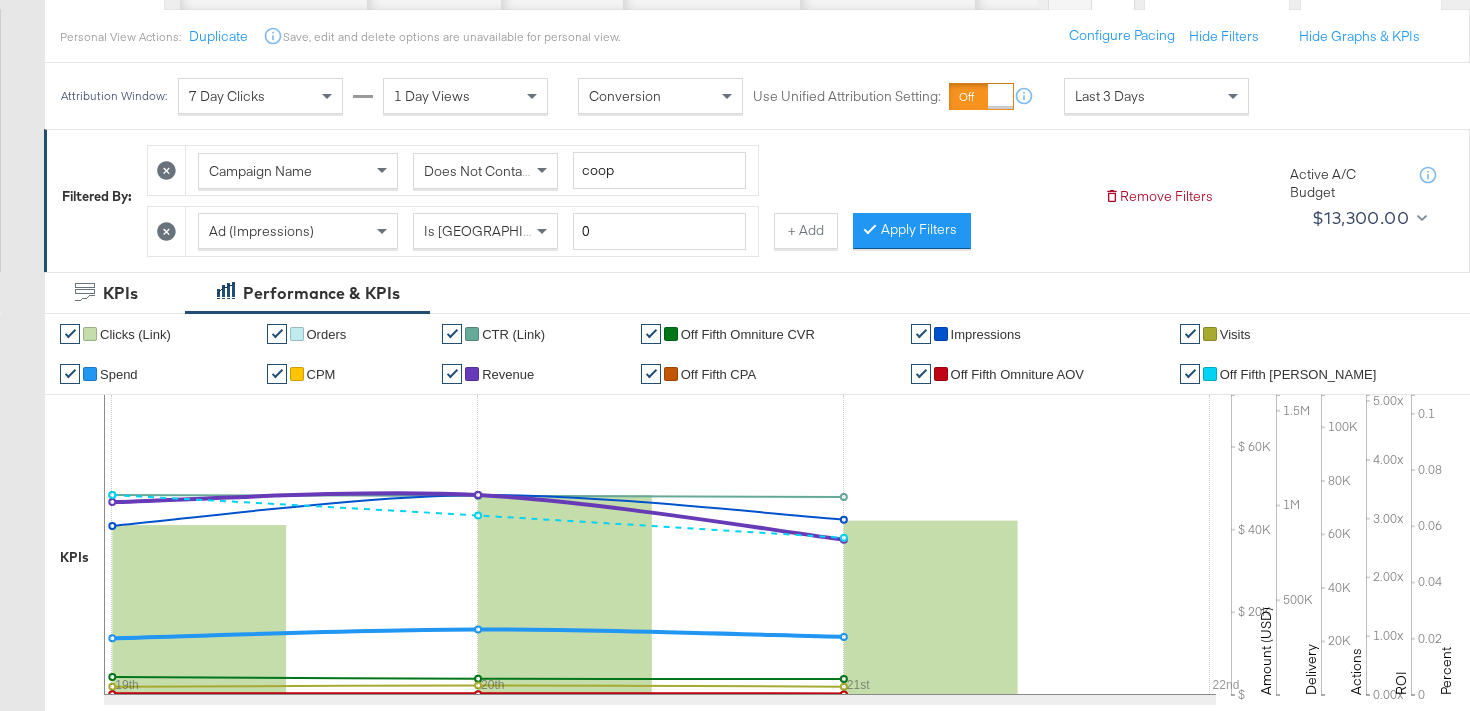click on "Last 3 Days" at bounding box center (1156, 96) 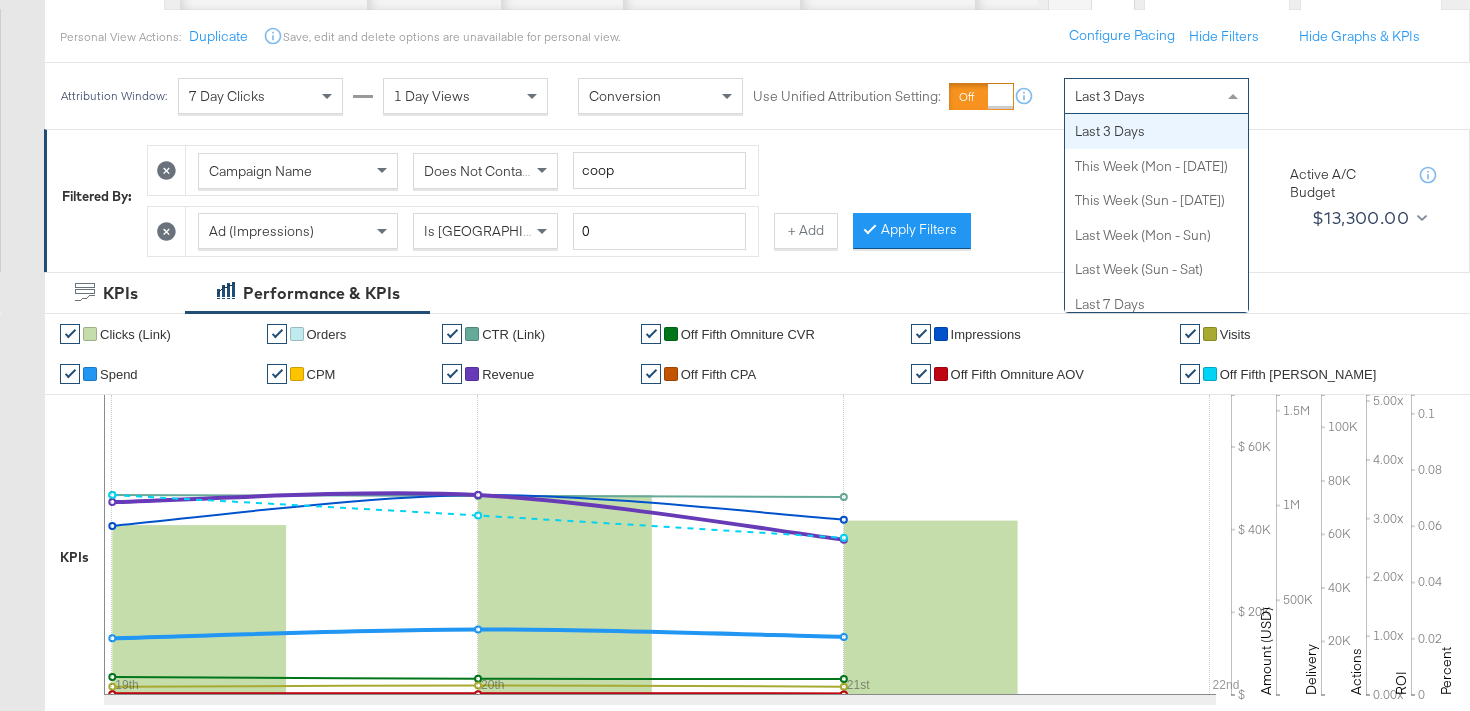 scroll, scrollTop: 0, scrollLeft: 0, axis: both 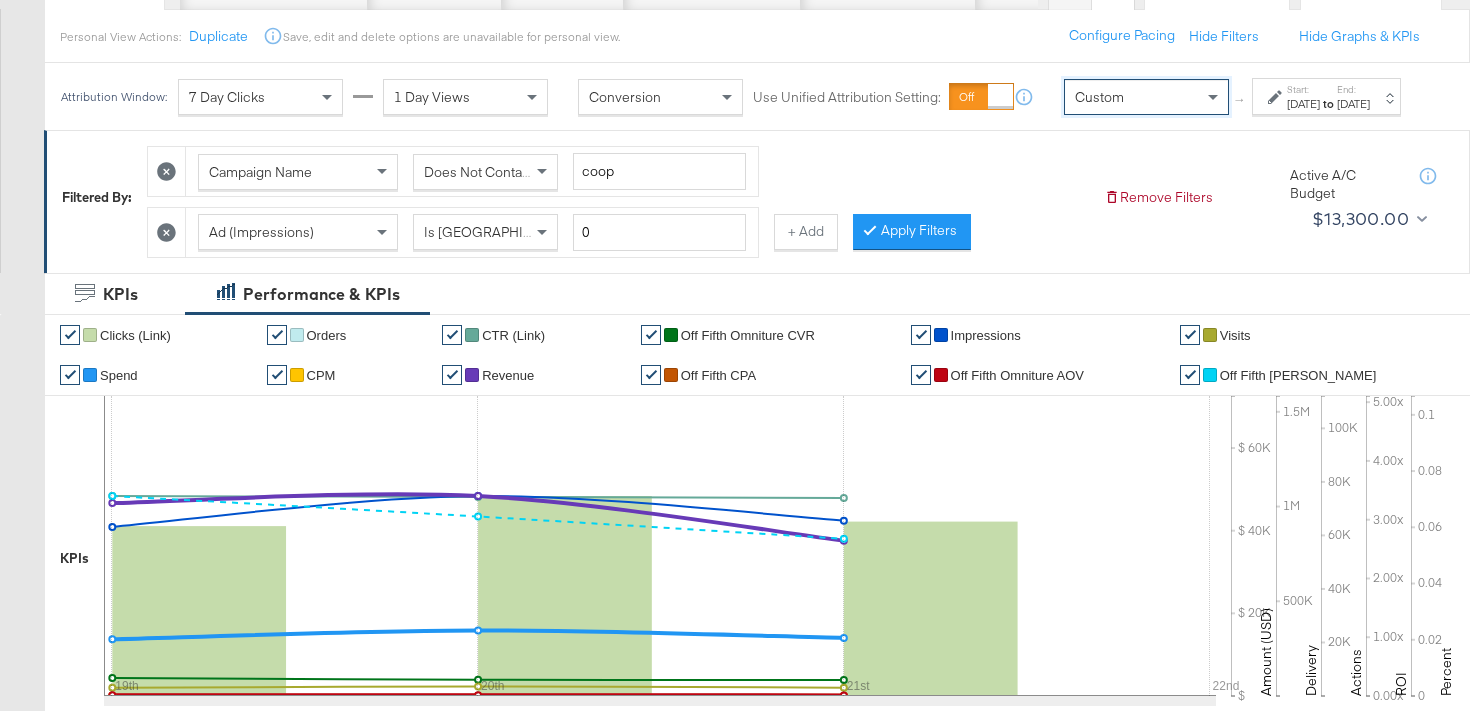 click on "Start:  Jul 22nd 2025    to     End:  Jul 22nd 2025" at bounding box center [1326, 96] 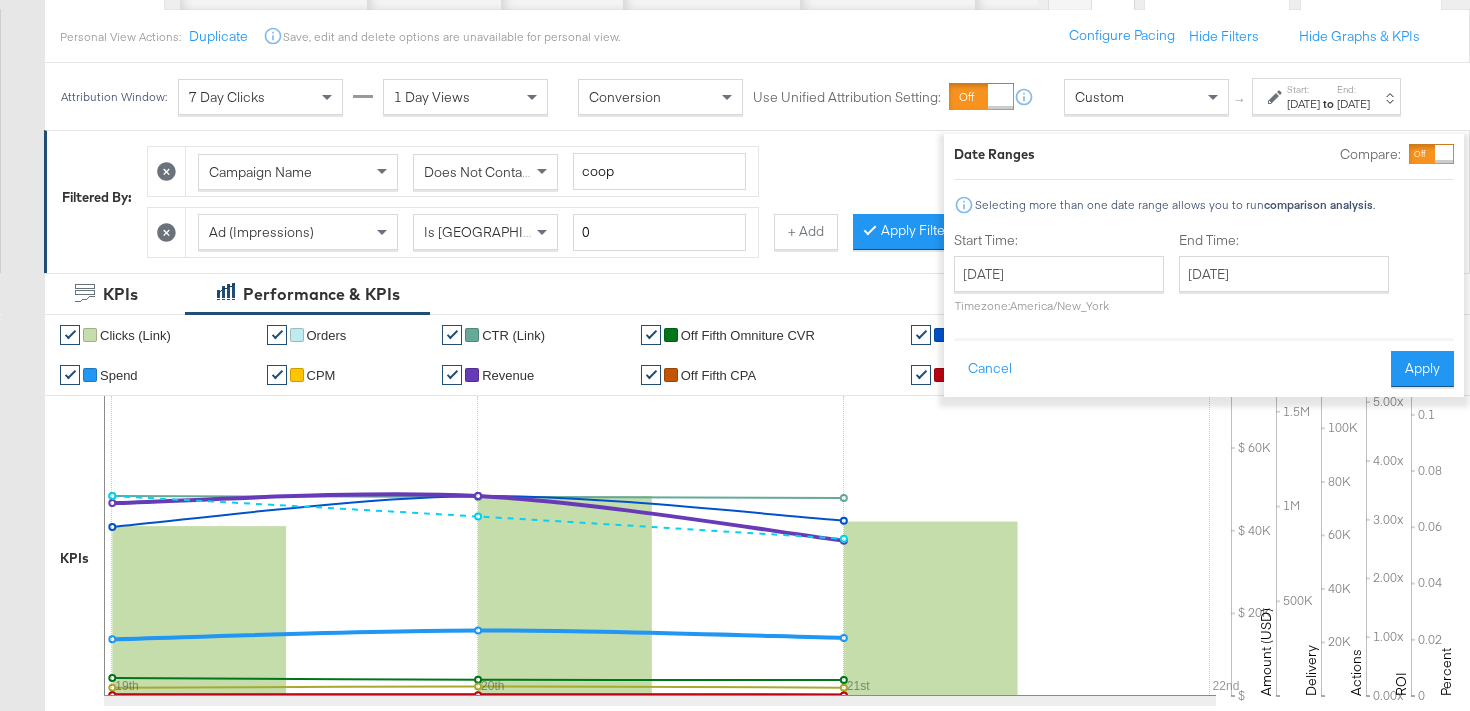 click at bounding box center (1431, 154) 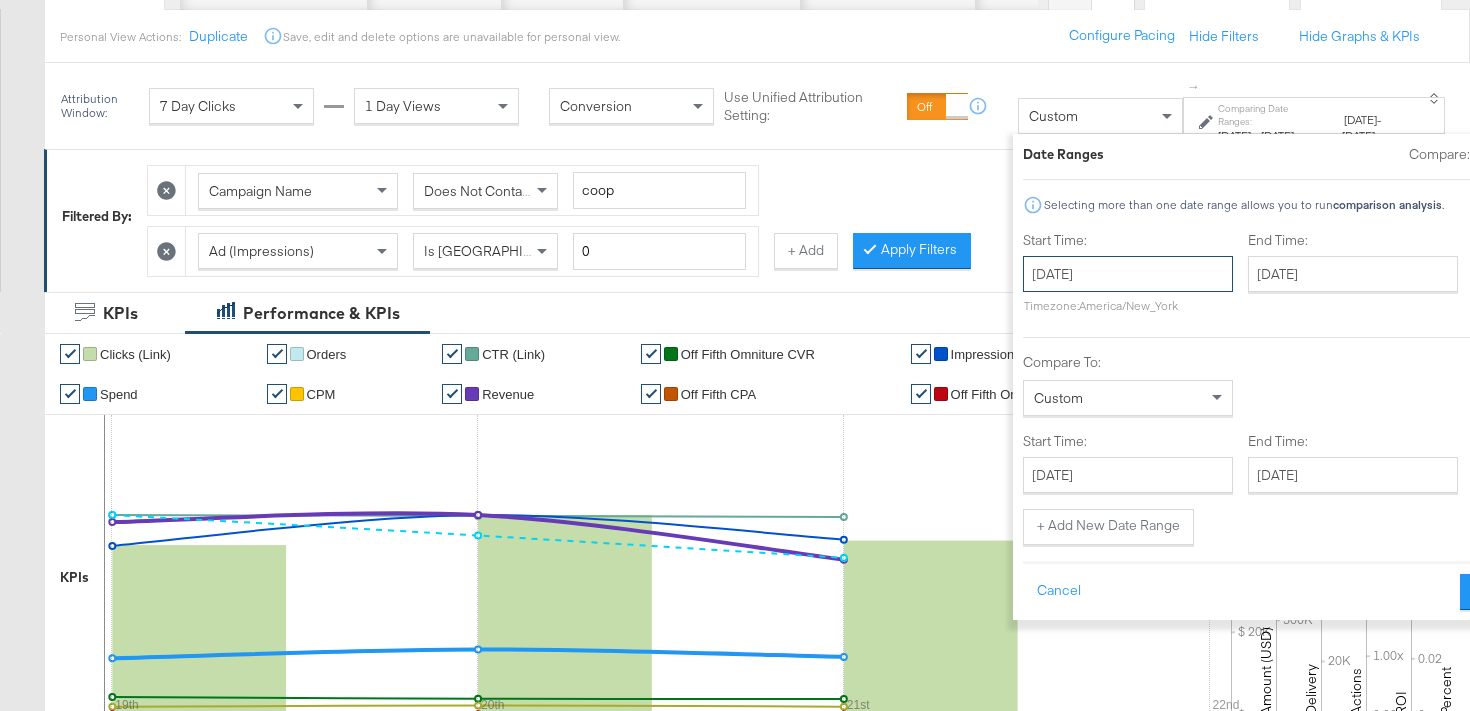 click on "July 22nd 2025" at bounding box center [1128, 274] 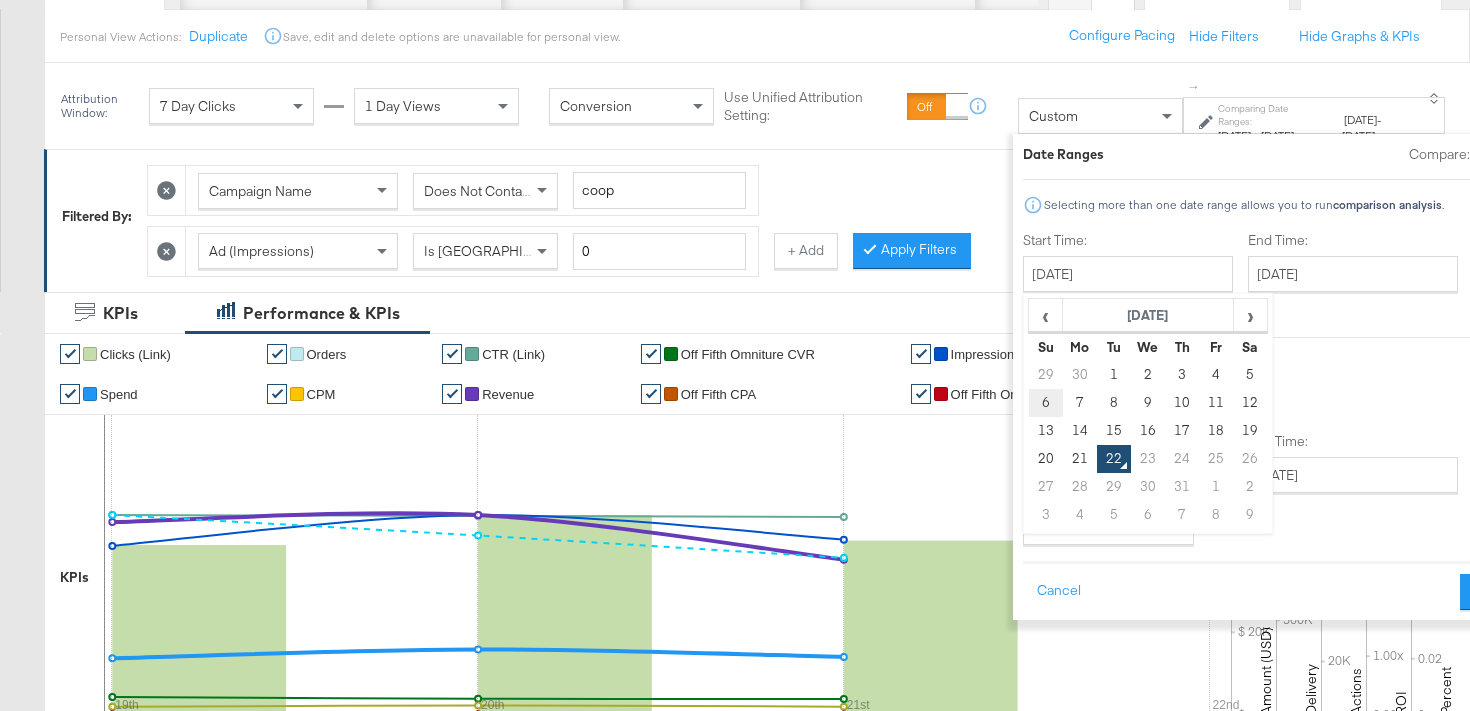 click on "6" at bounding box center (1045, 403) 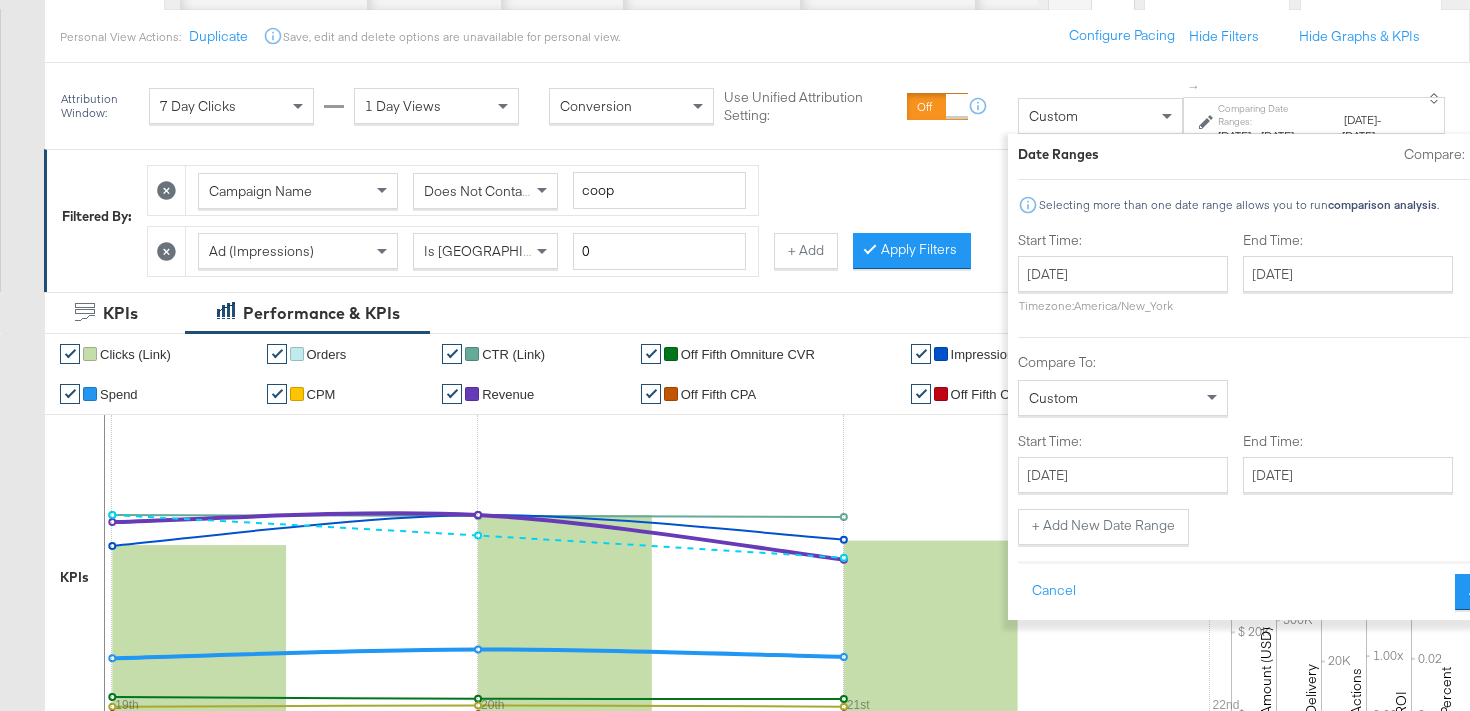 click on "End Time:" at bounding box center (1352, 240) 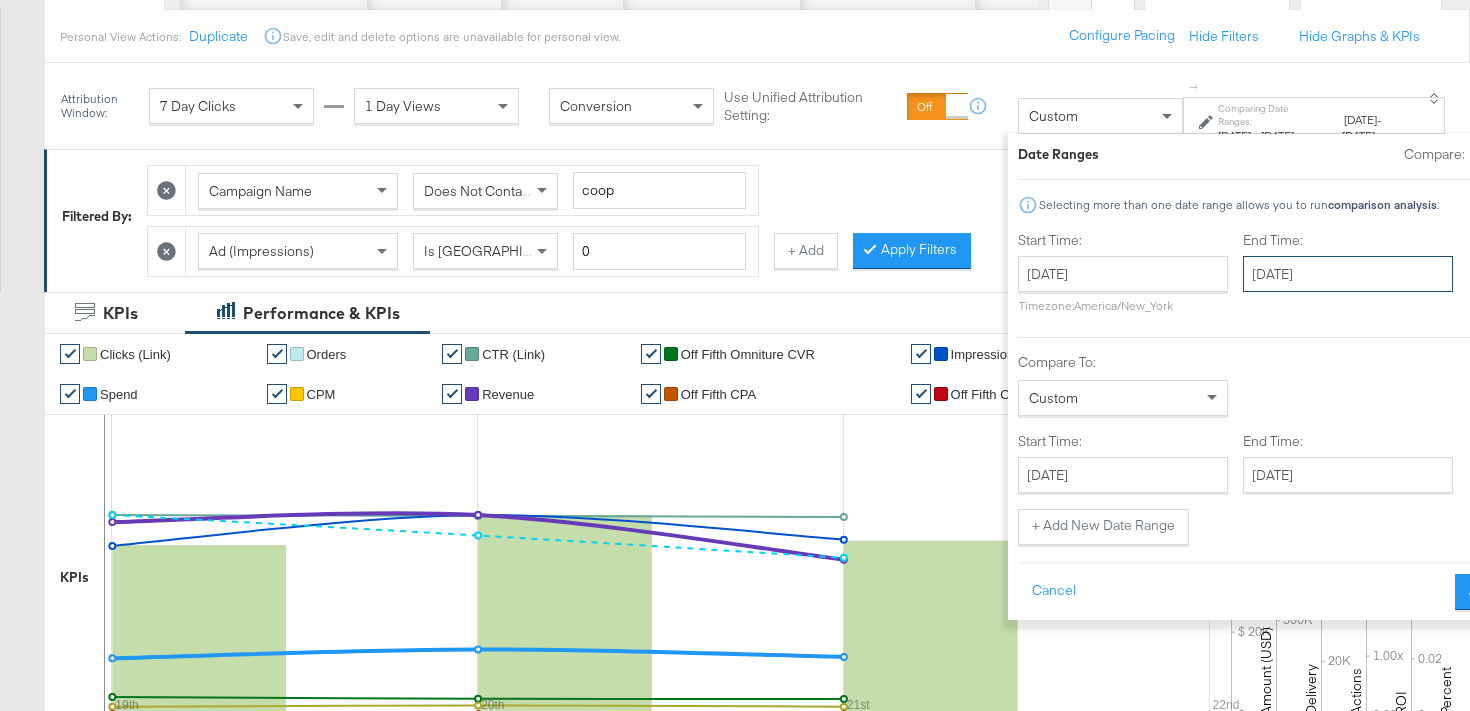 click on "July 22nd 2025" at bounding box center (1348, 274) 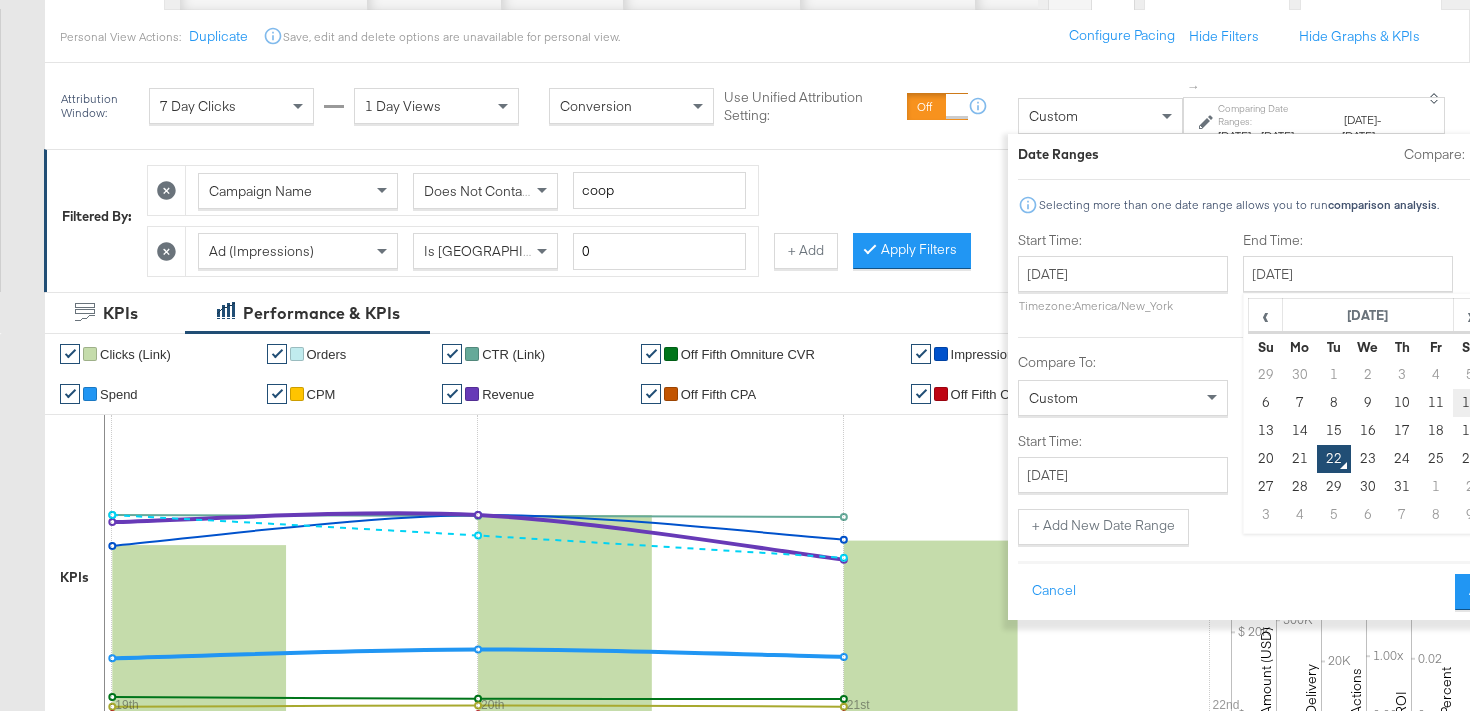 click on "12" at bounding box center (1470, 403) 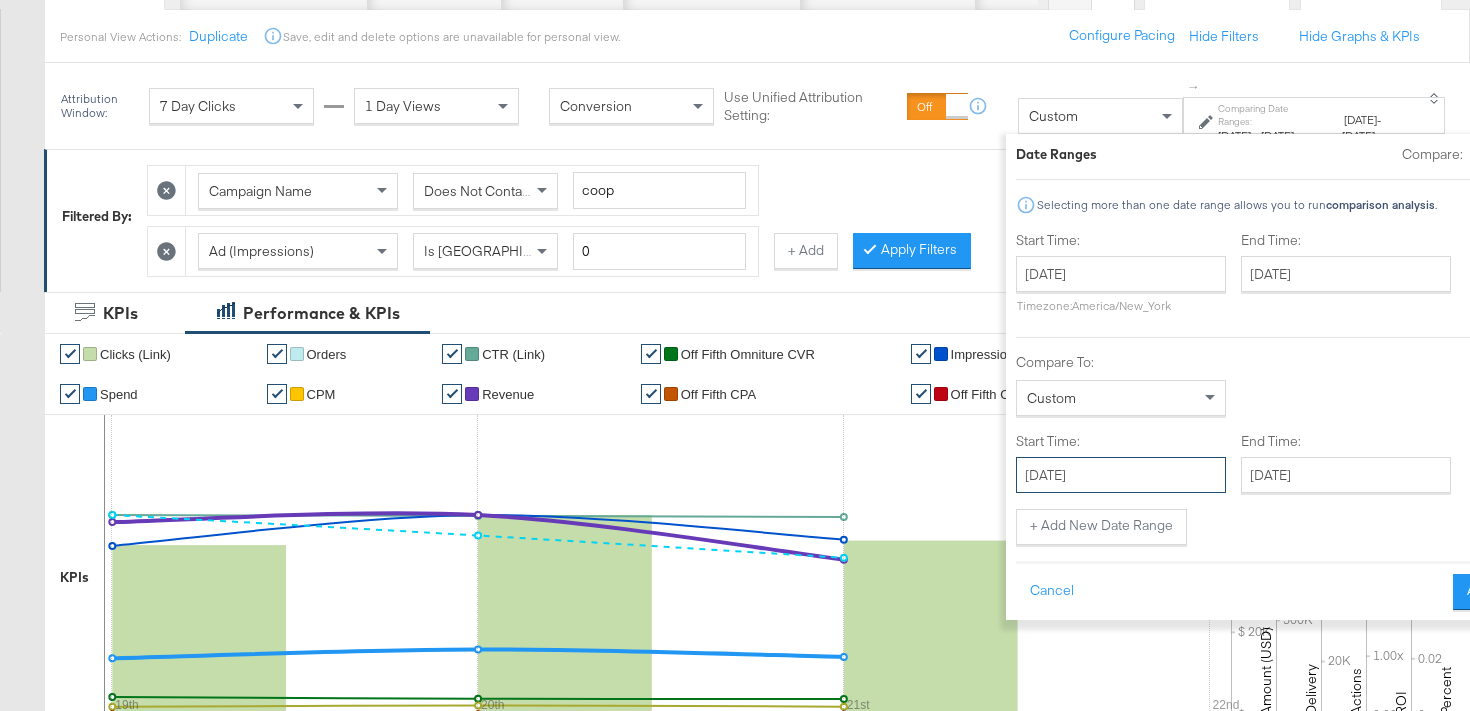 click on "July 22nd 2025" at bounding box center (1121, 475) 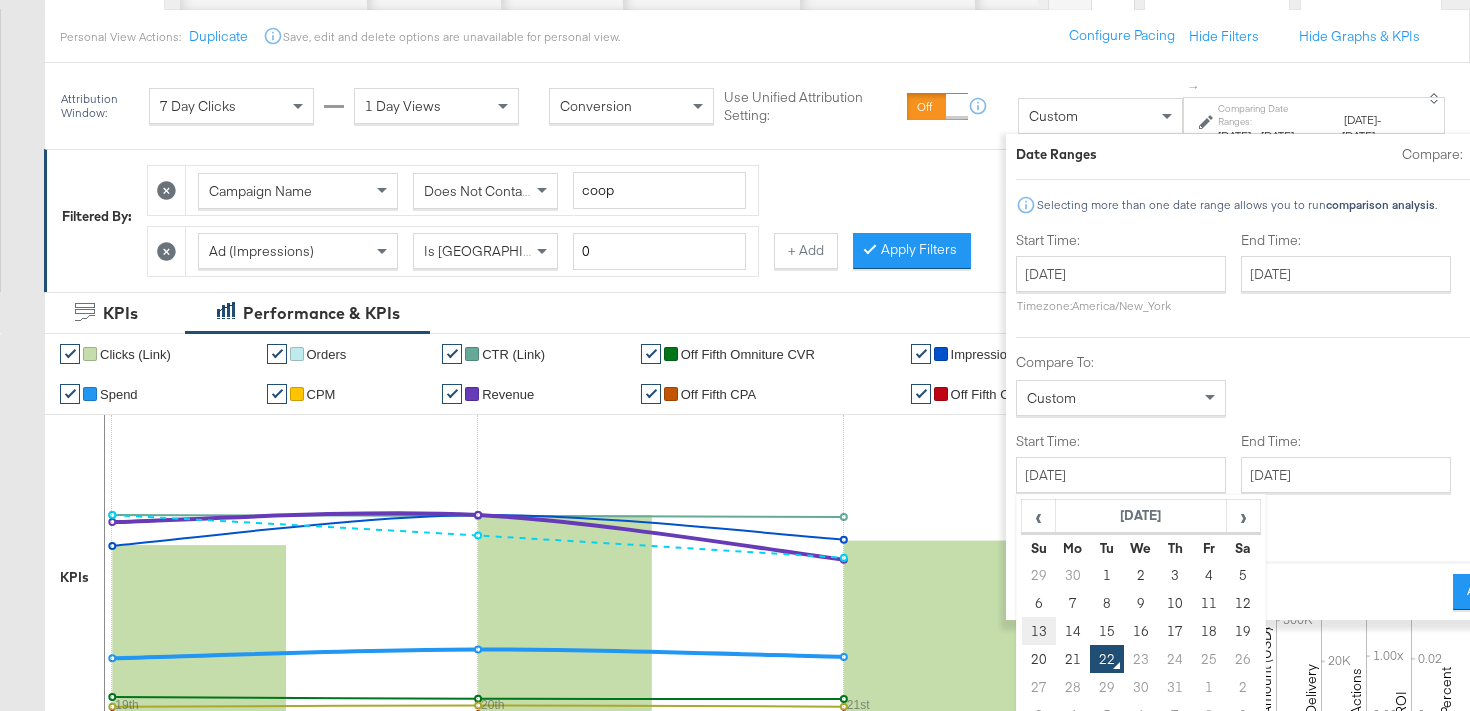click on "13" at bounding box center (1038, 631) 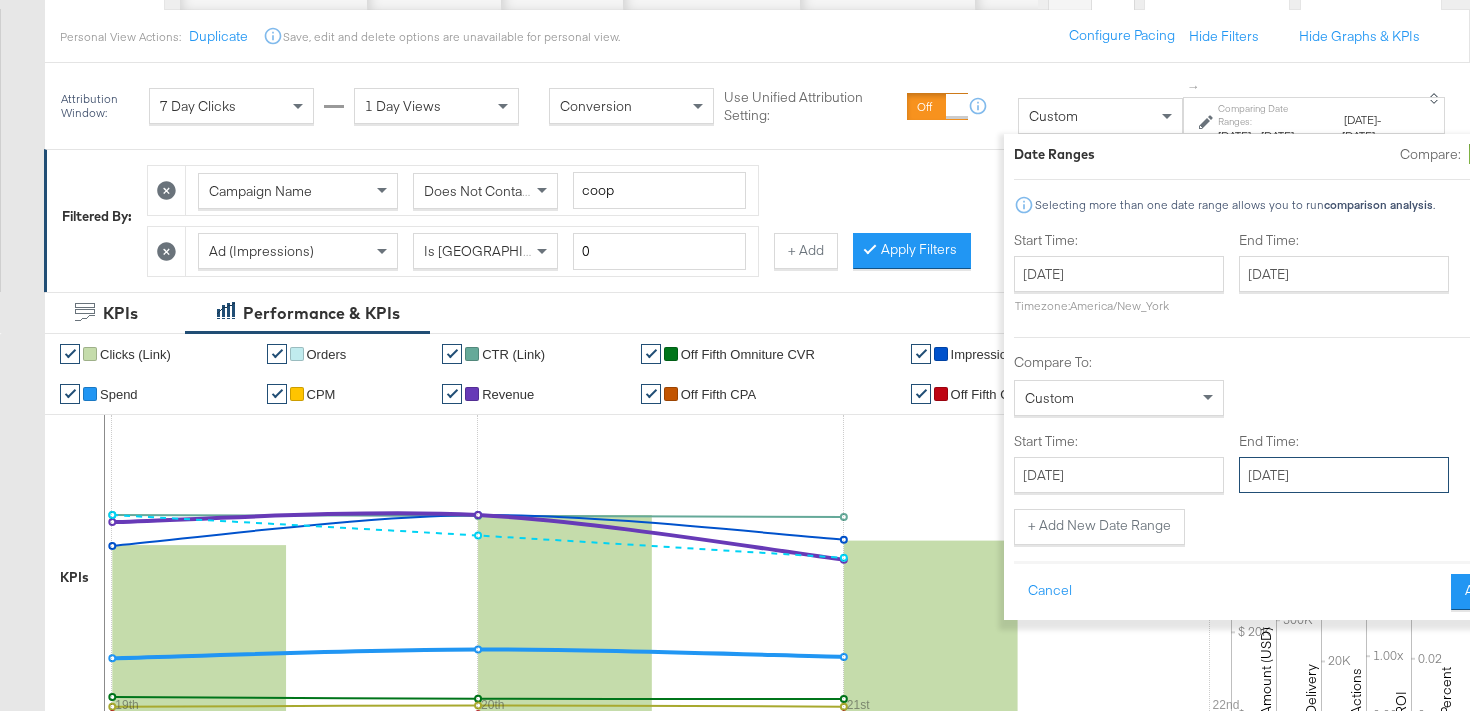 click on "July 22nd 2025" at bounding box center (1344, 475) 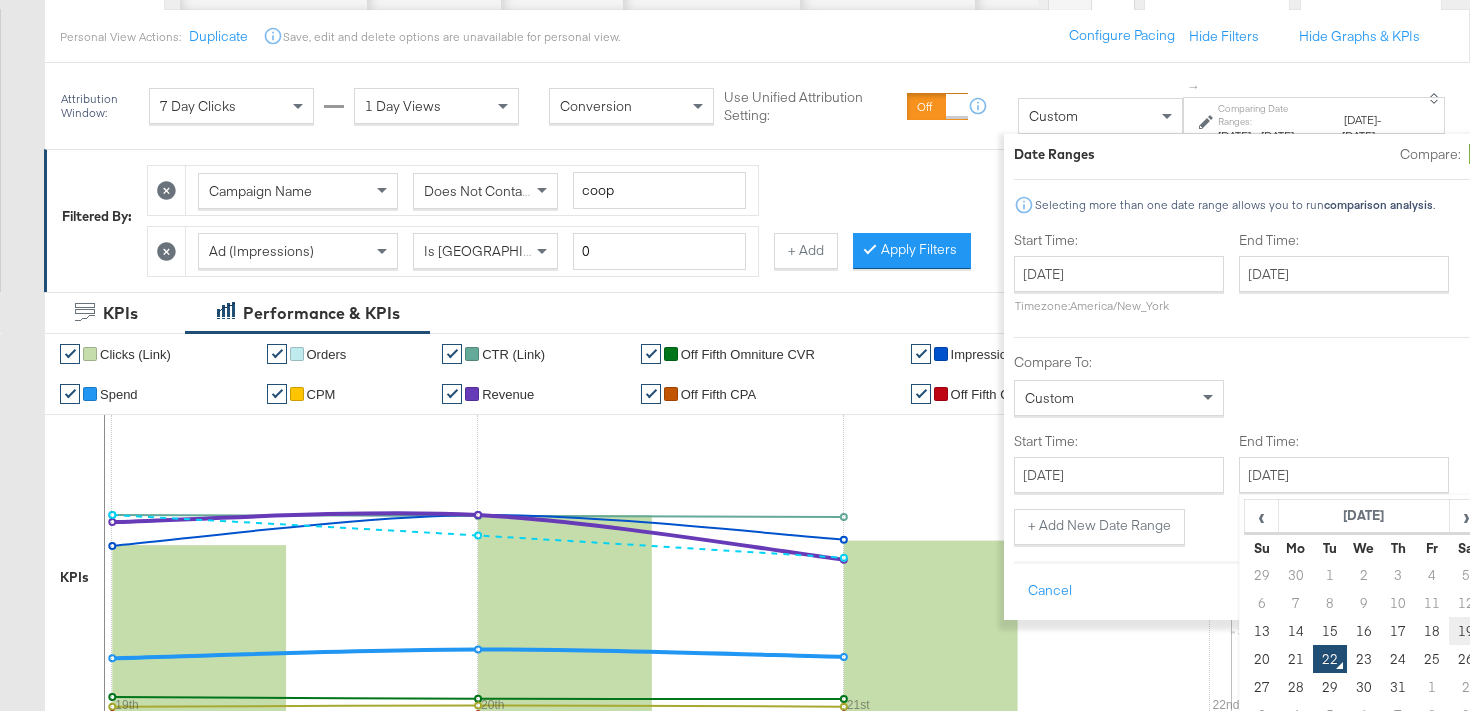 click on "19" at bounding box center (1466, 631) 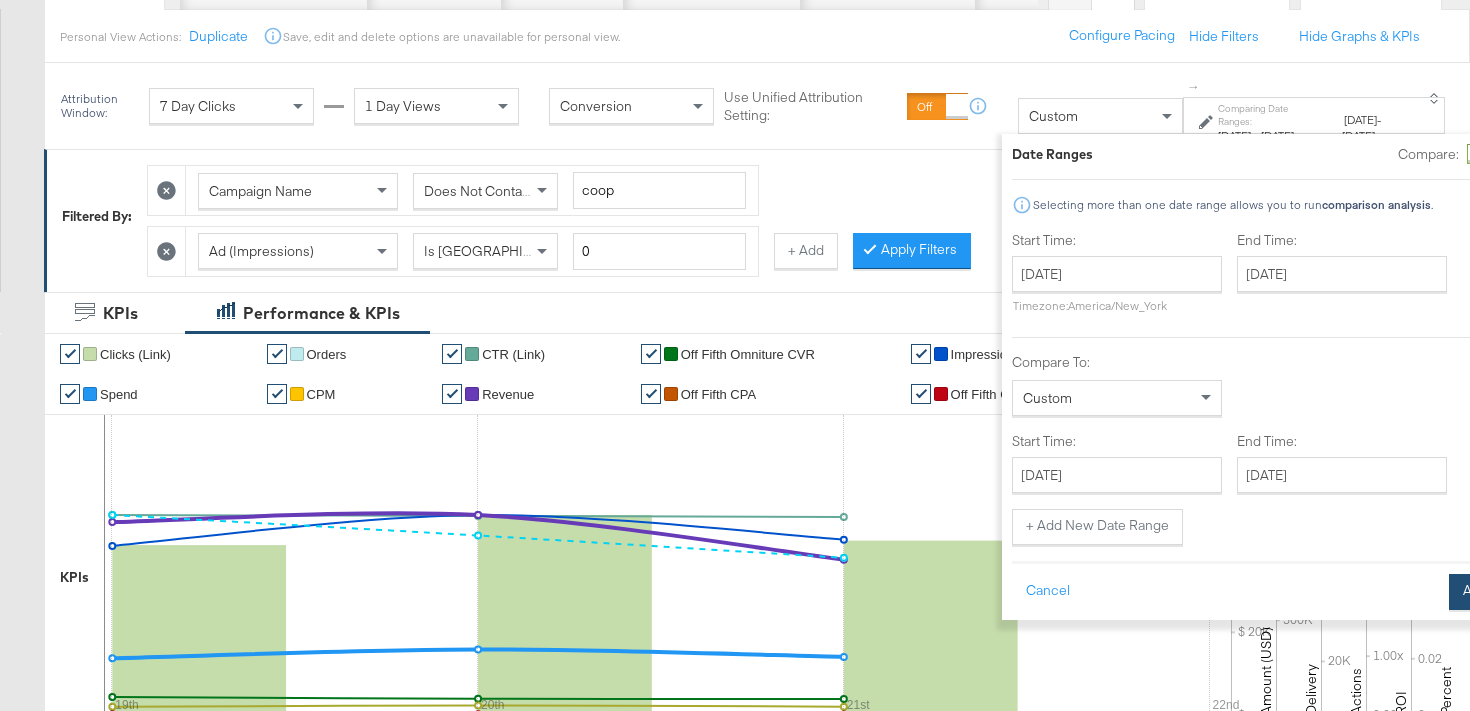 click on "Apply" at bounding box center [1480, 592] 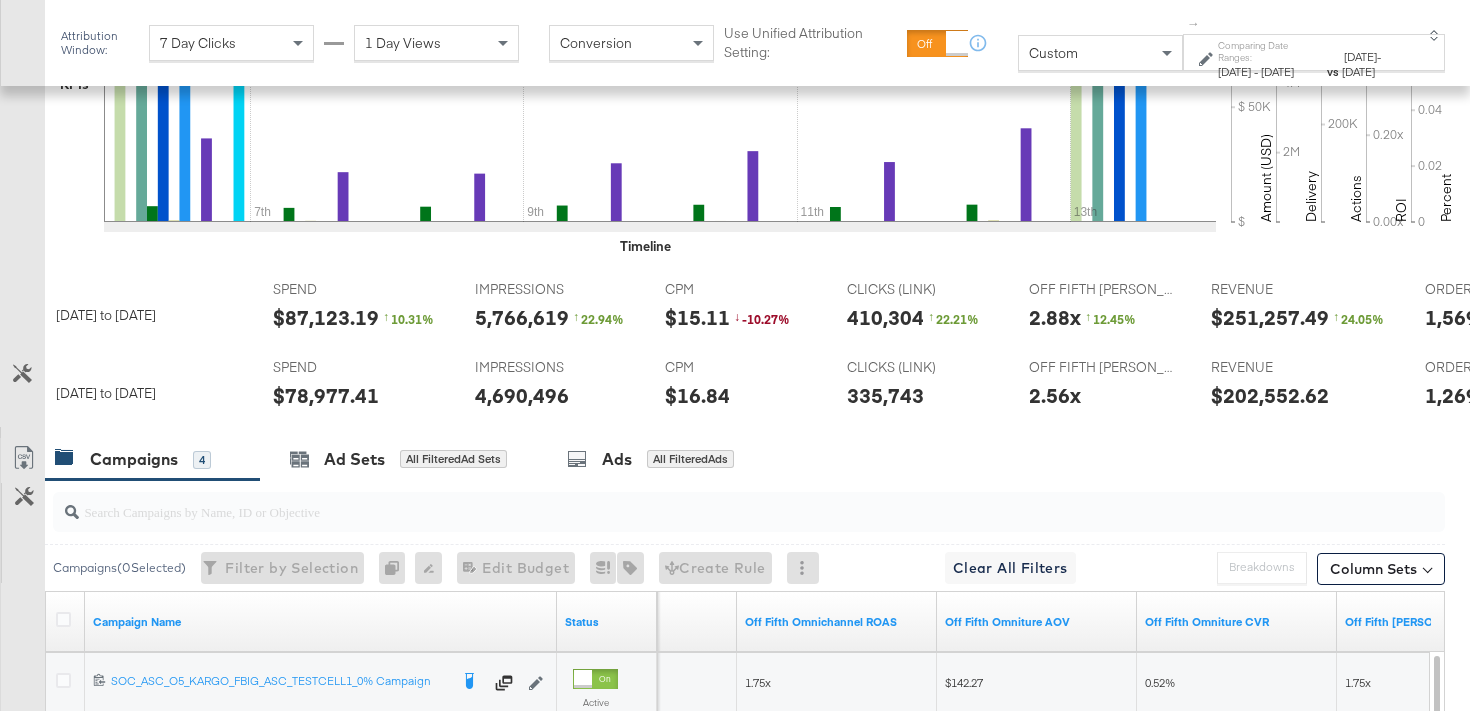 scroll, scrollTop: 700, scrollLeft: 0, axis: vertical 